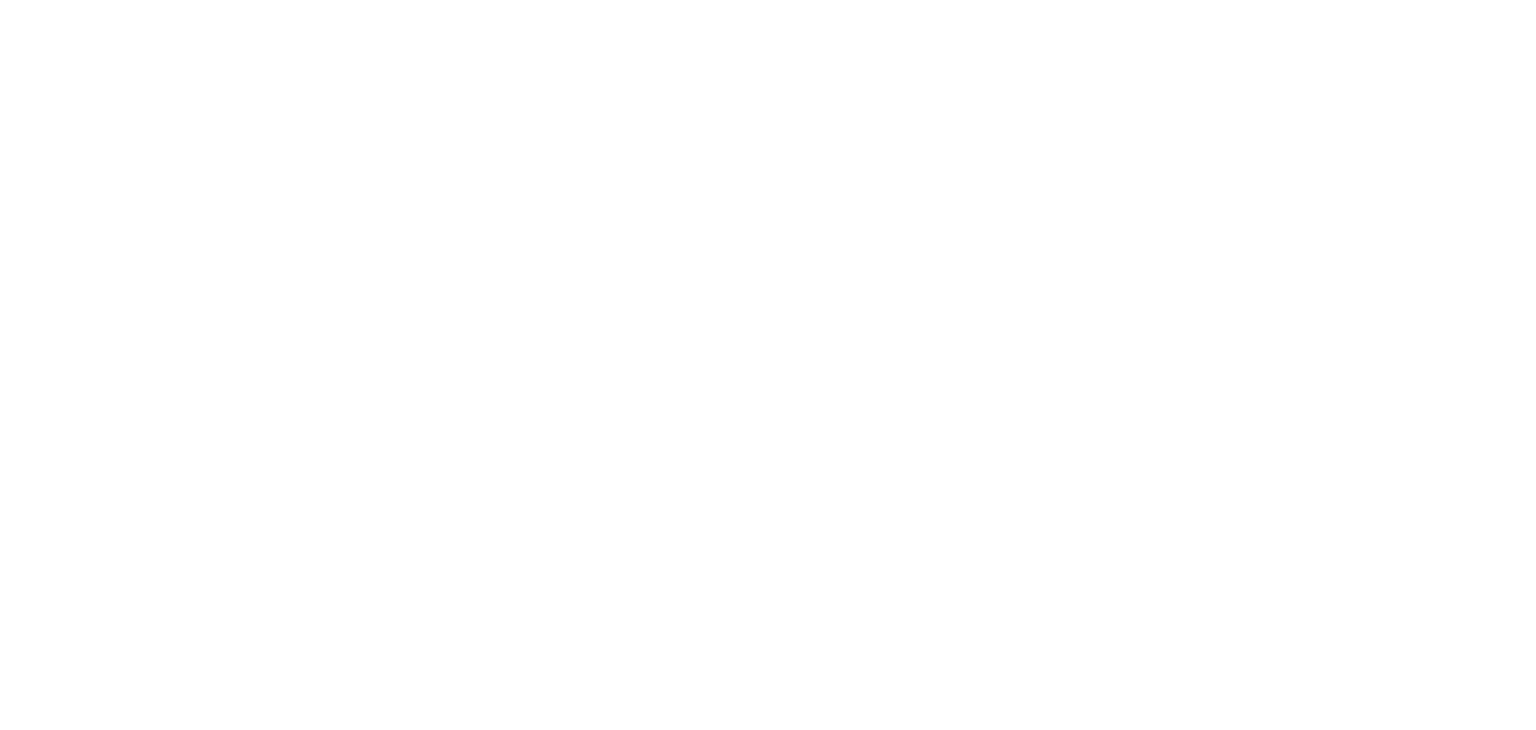 scroll, scrollTop: 0, scrollLeft: 0, axis: both 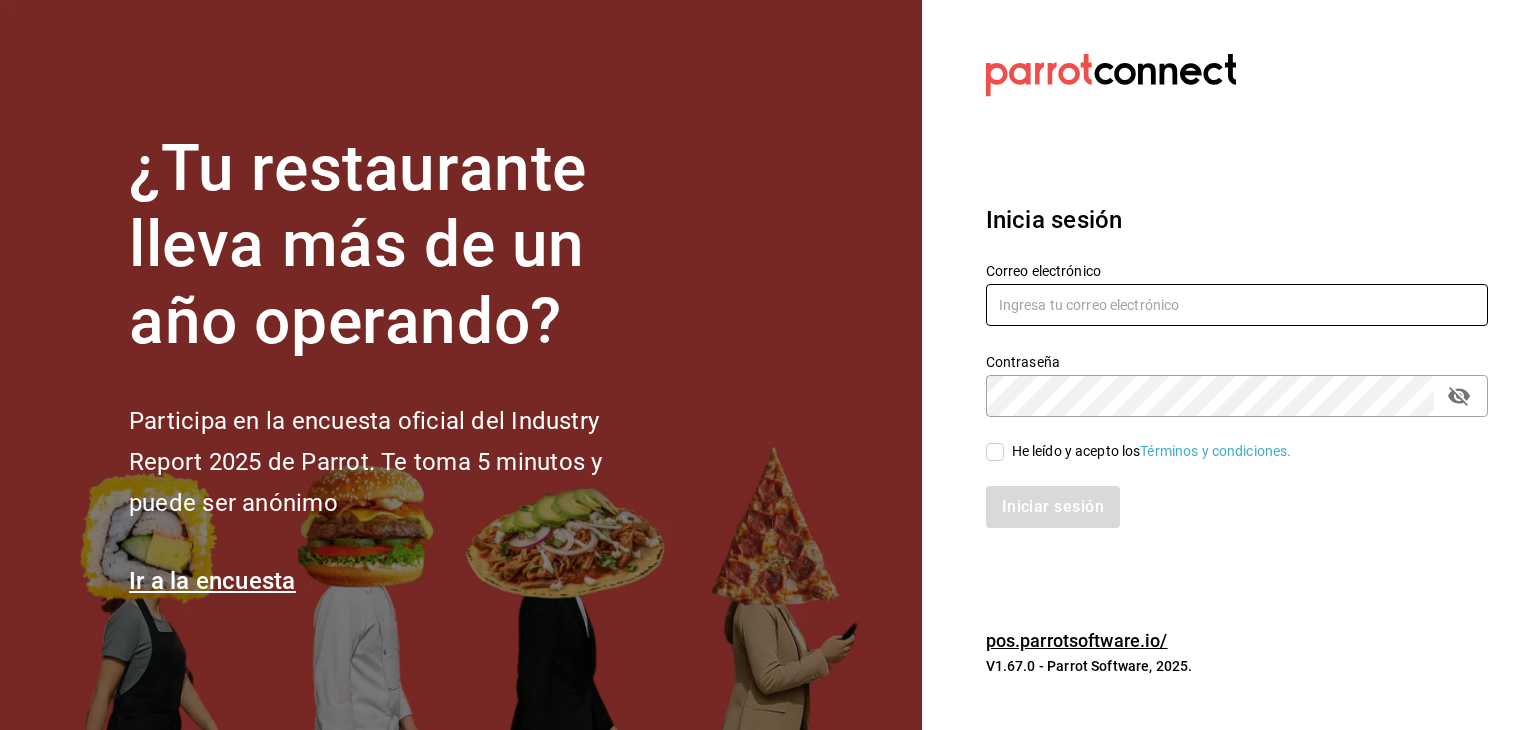 type on "[USERNAME]@[DOMAIN]" 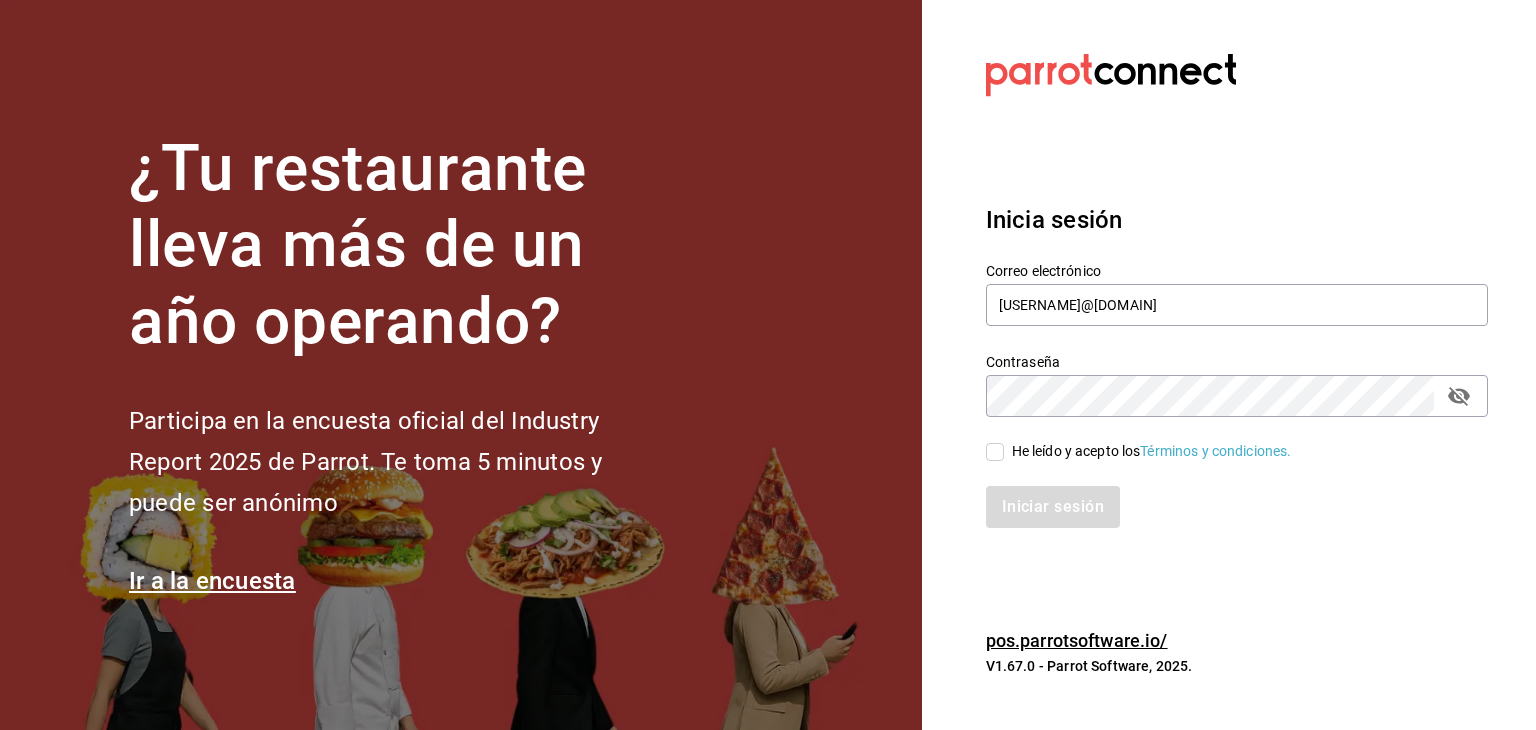 click on "He leído y acepto los  Términos y condiciones." at bounding box center [995, 452] 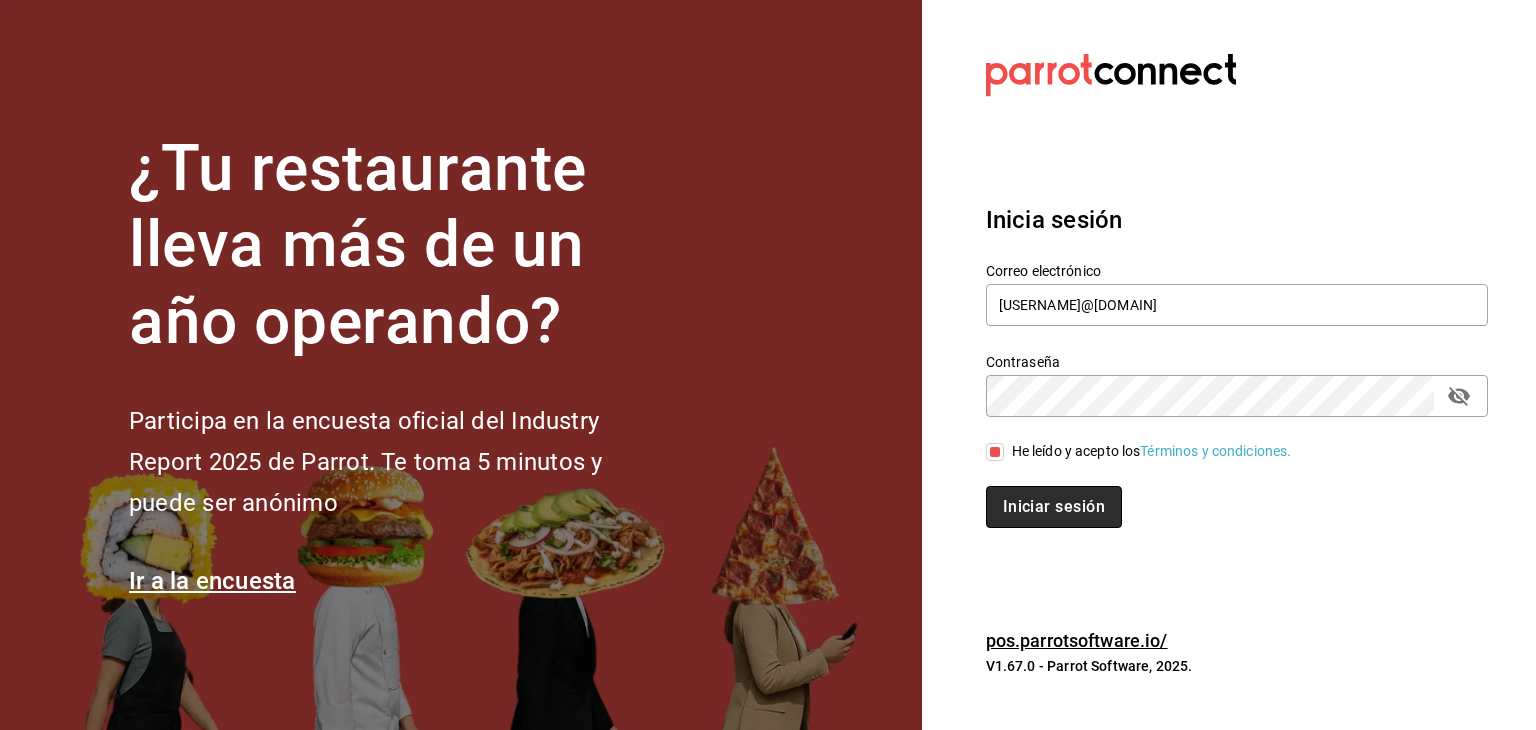 click on "Iniciar sesión" at bounding box center [1054, 507] 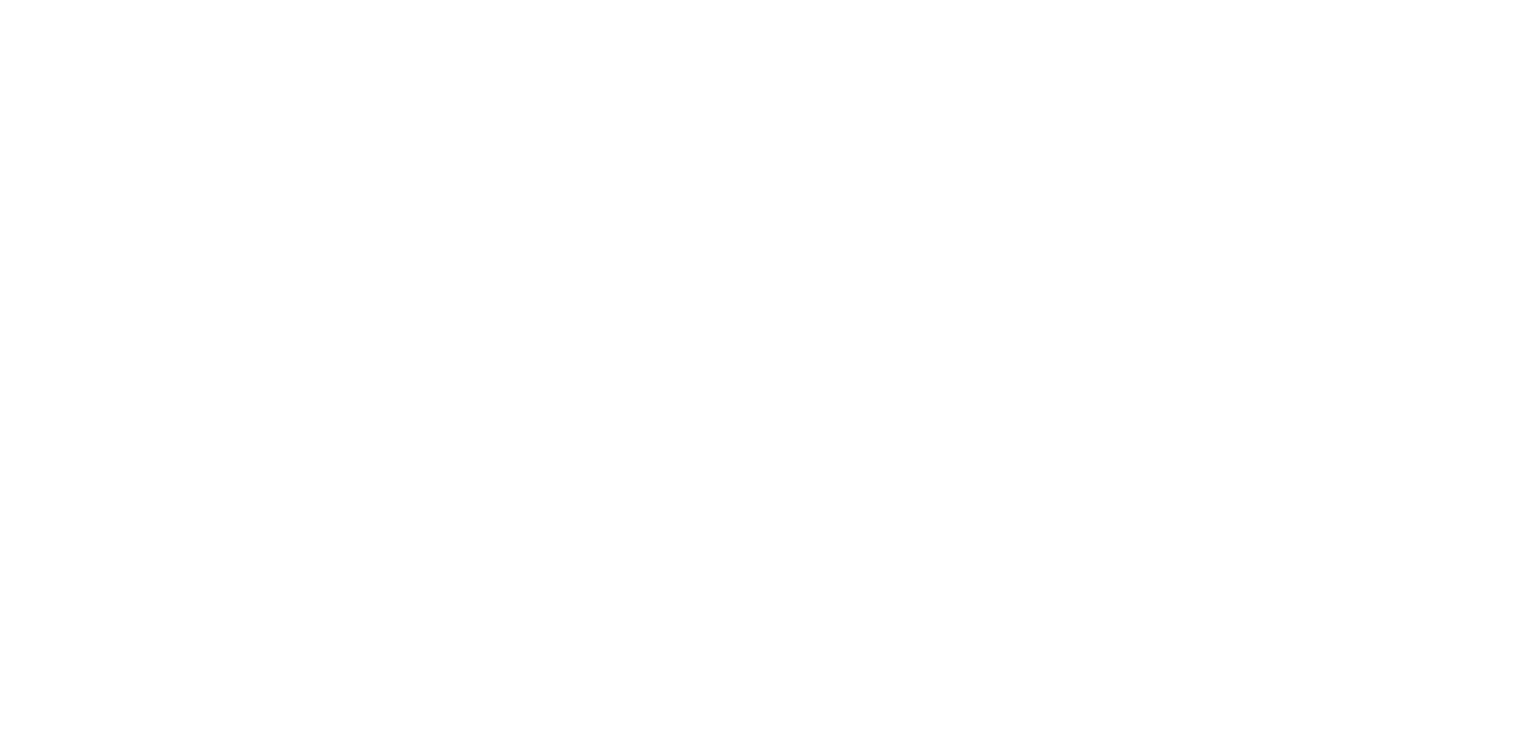 scroll, scrollTop: 0, scrollLeft: 0, axis: both 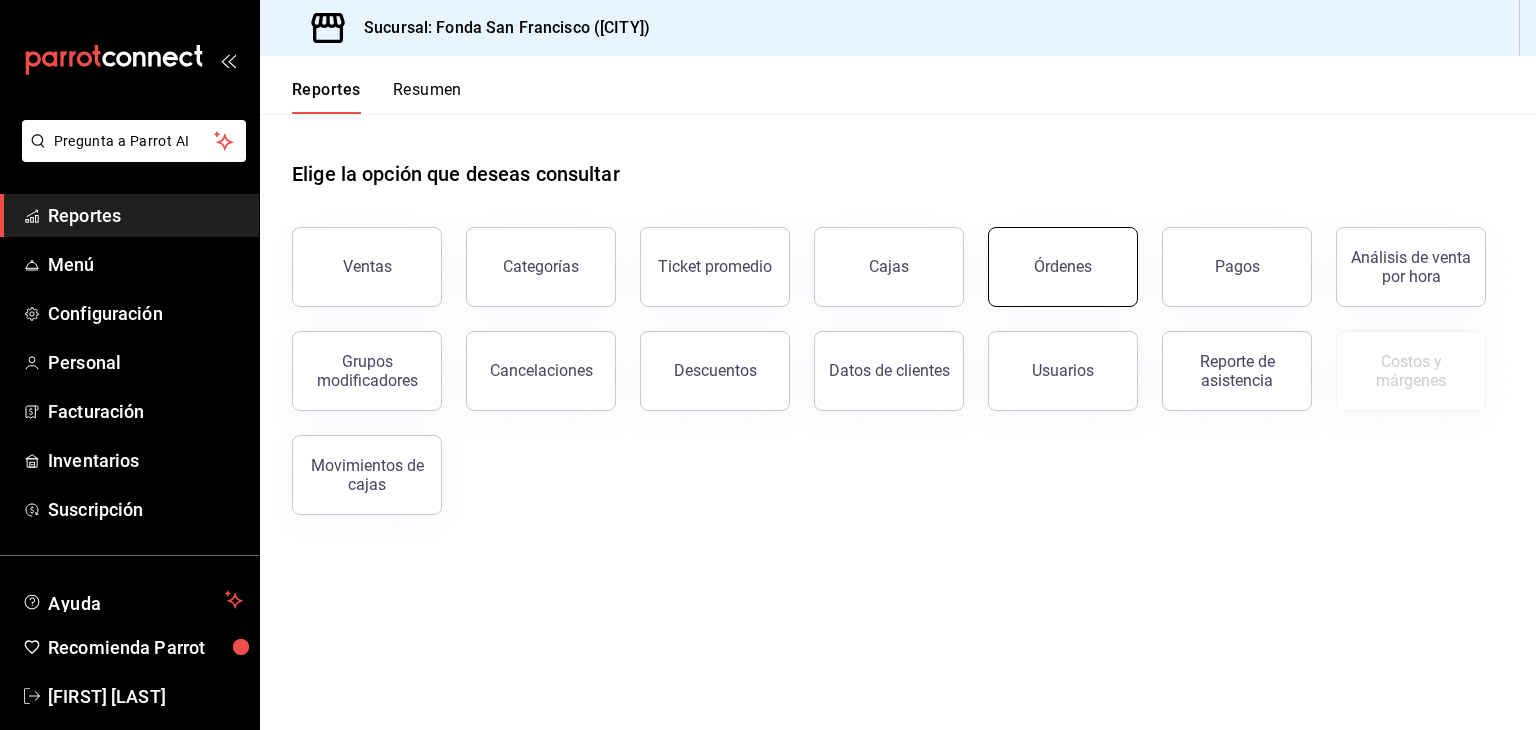 click on "Órdenes" at bounding box center [1063, 266] 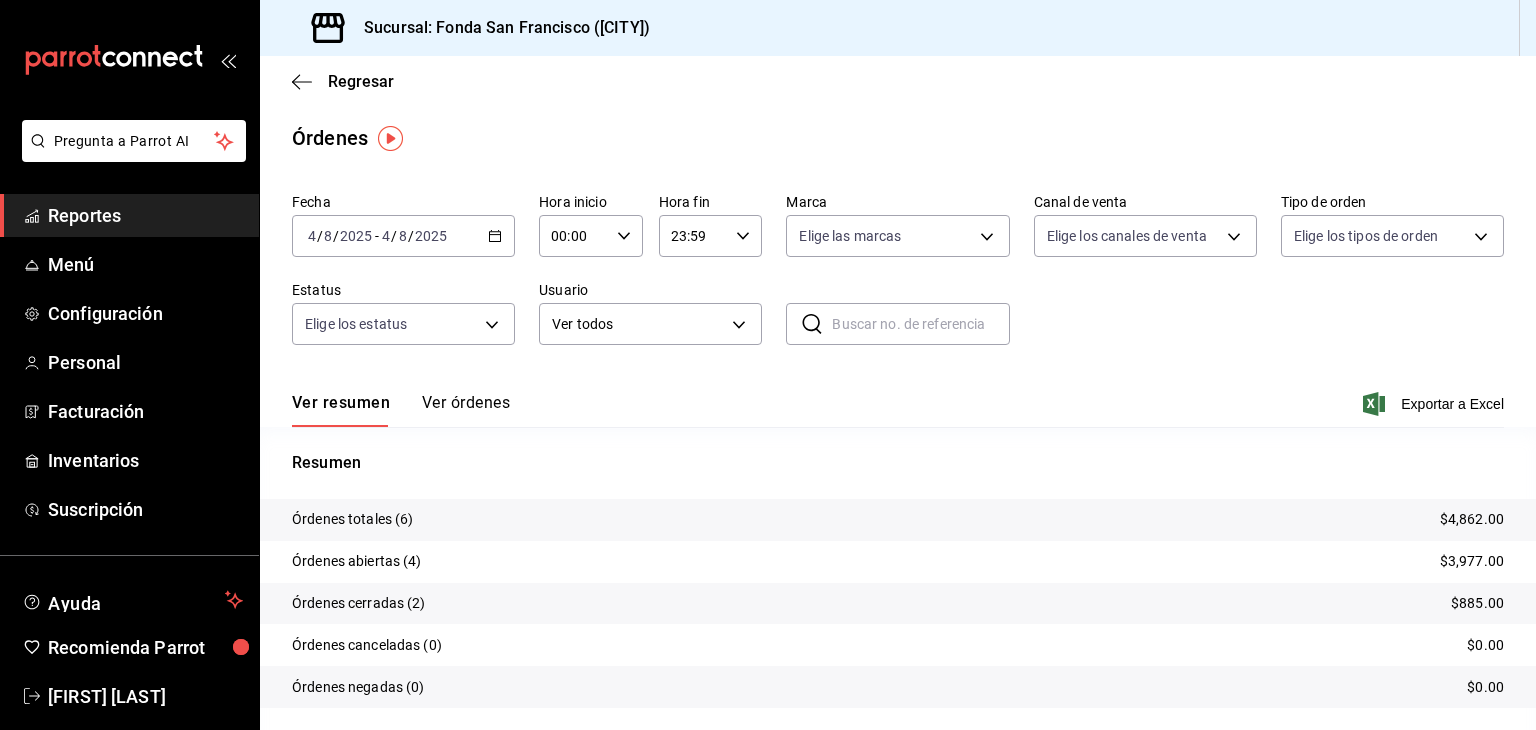 click 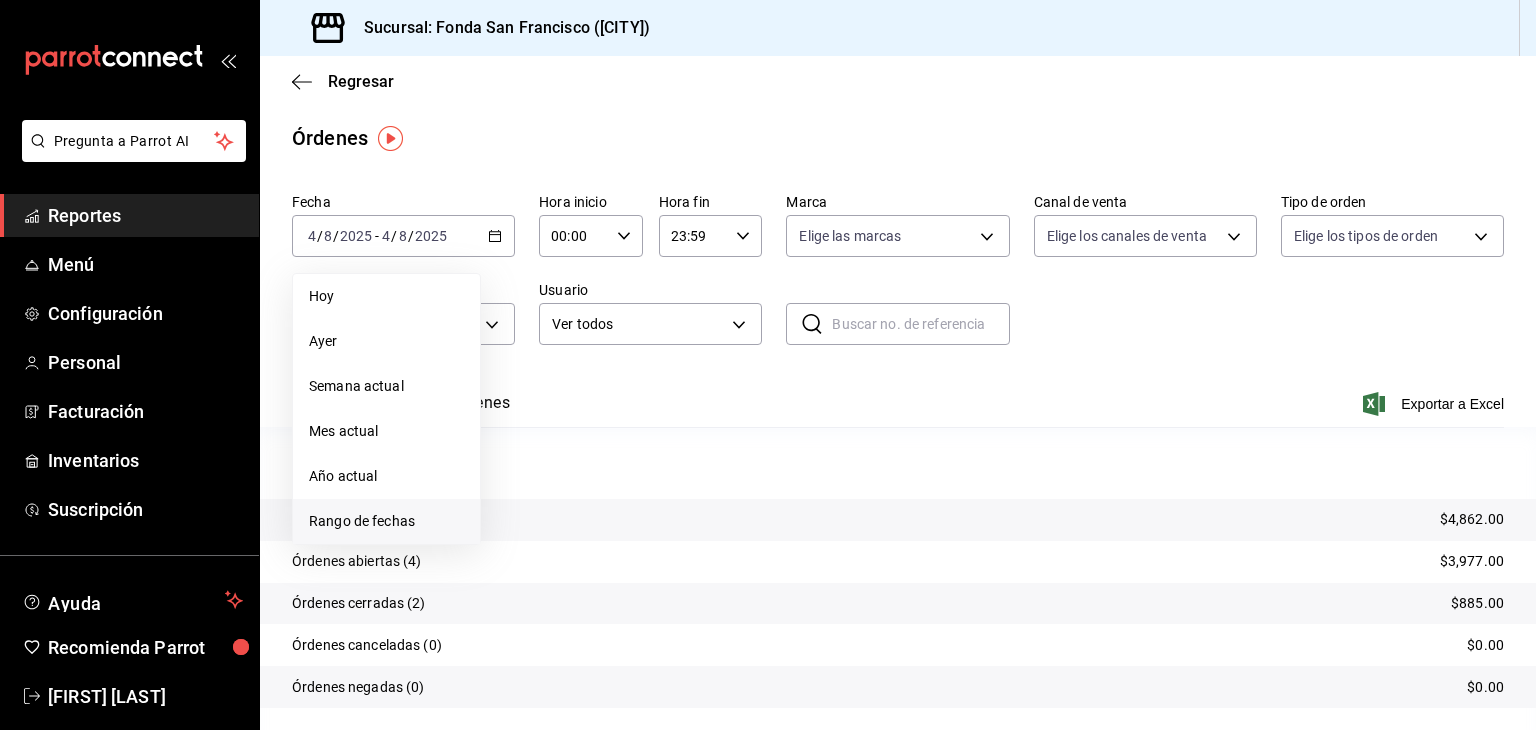 click on "Rango de fechas" at bounding box center [386, 521] 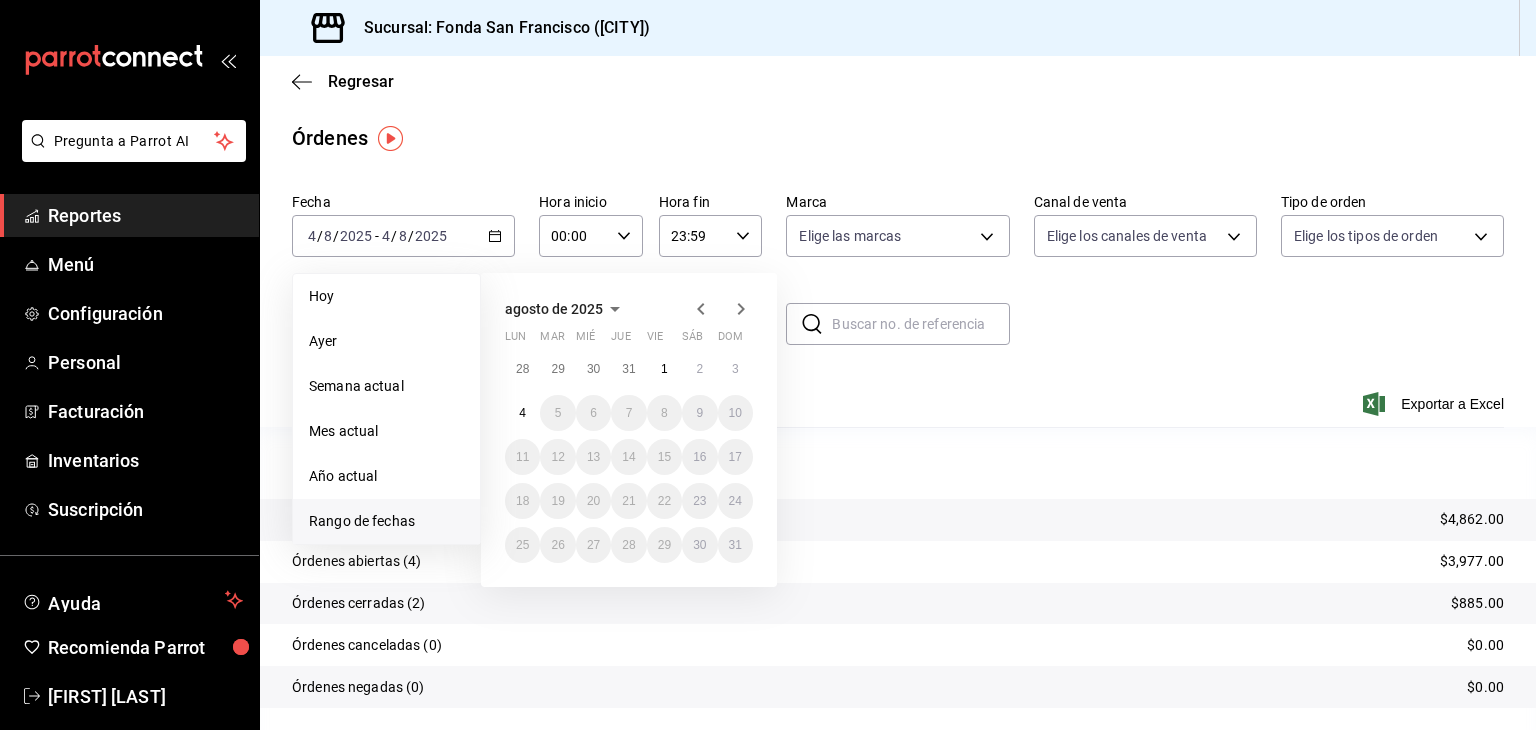 click 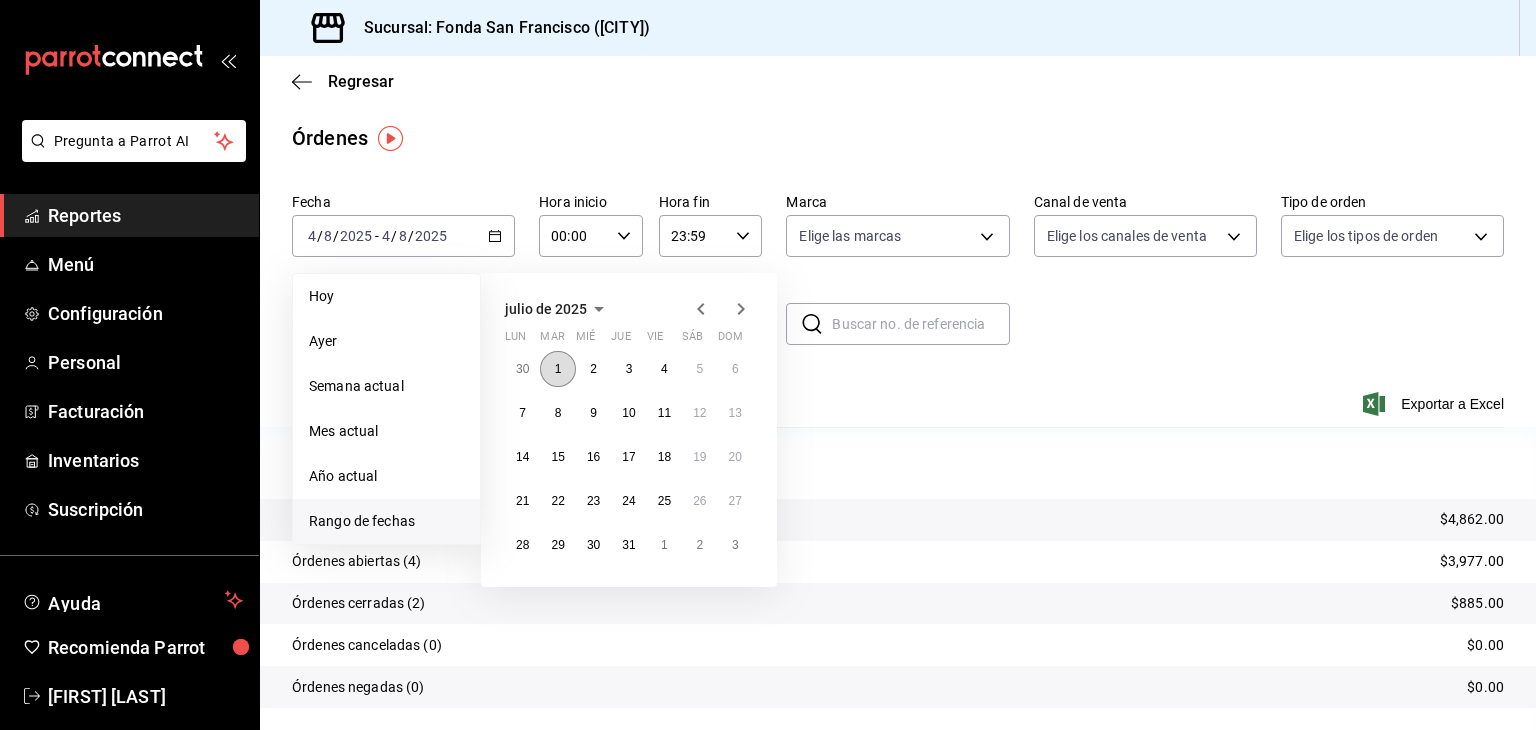click on "1" at bounding box center [557, 369] 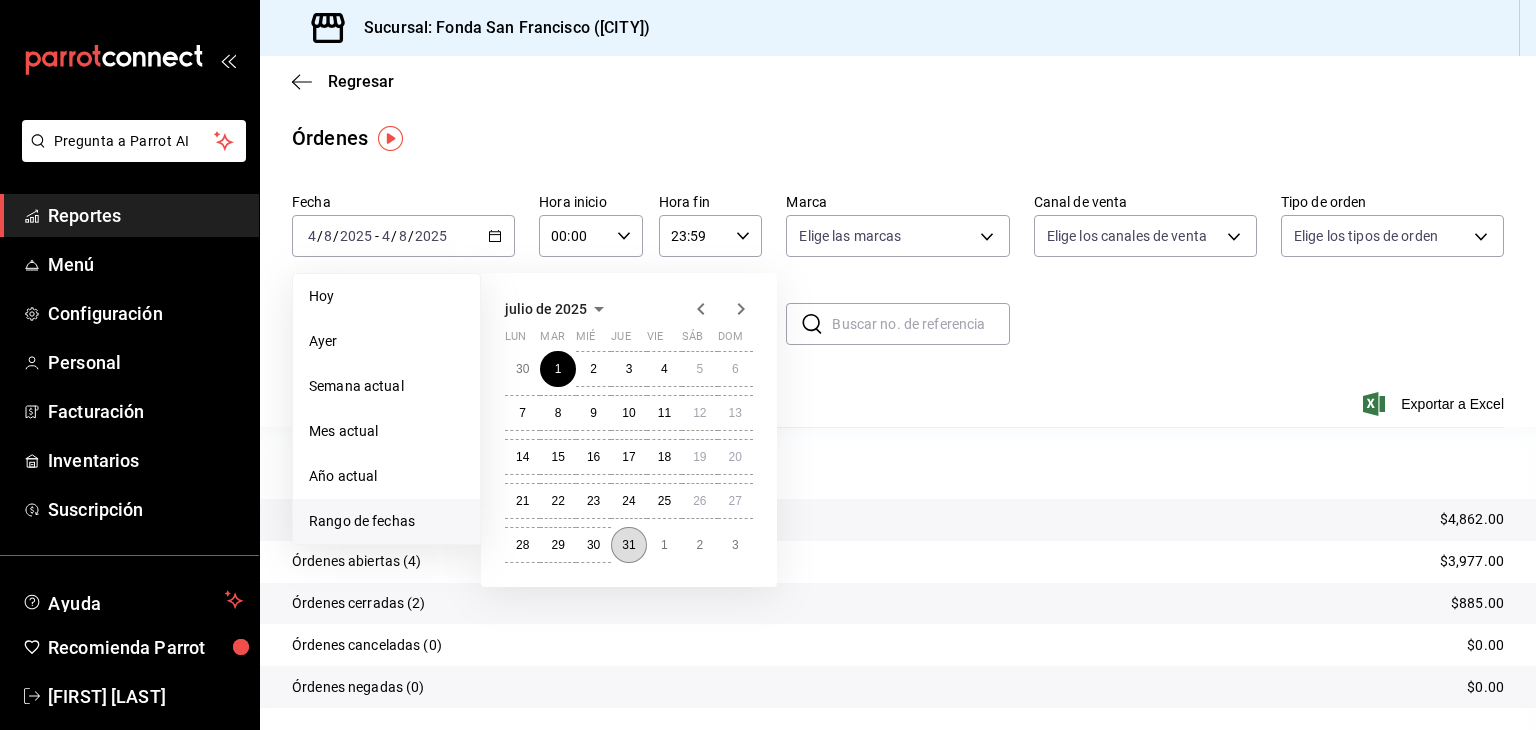 click on "31" at bounding box center (628, 545) 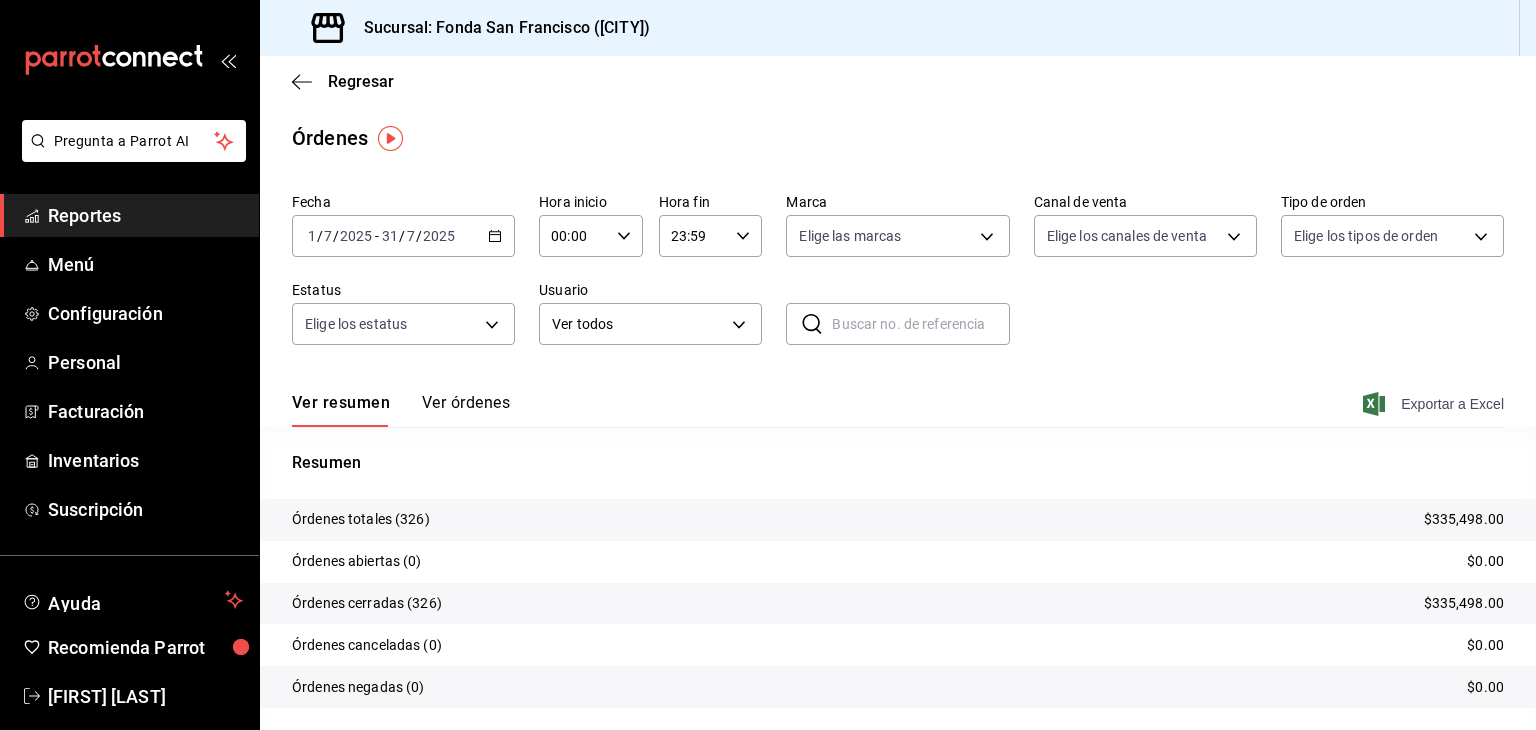 click on "Exportar a Excel" at bounding box center (1435, 404) 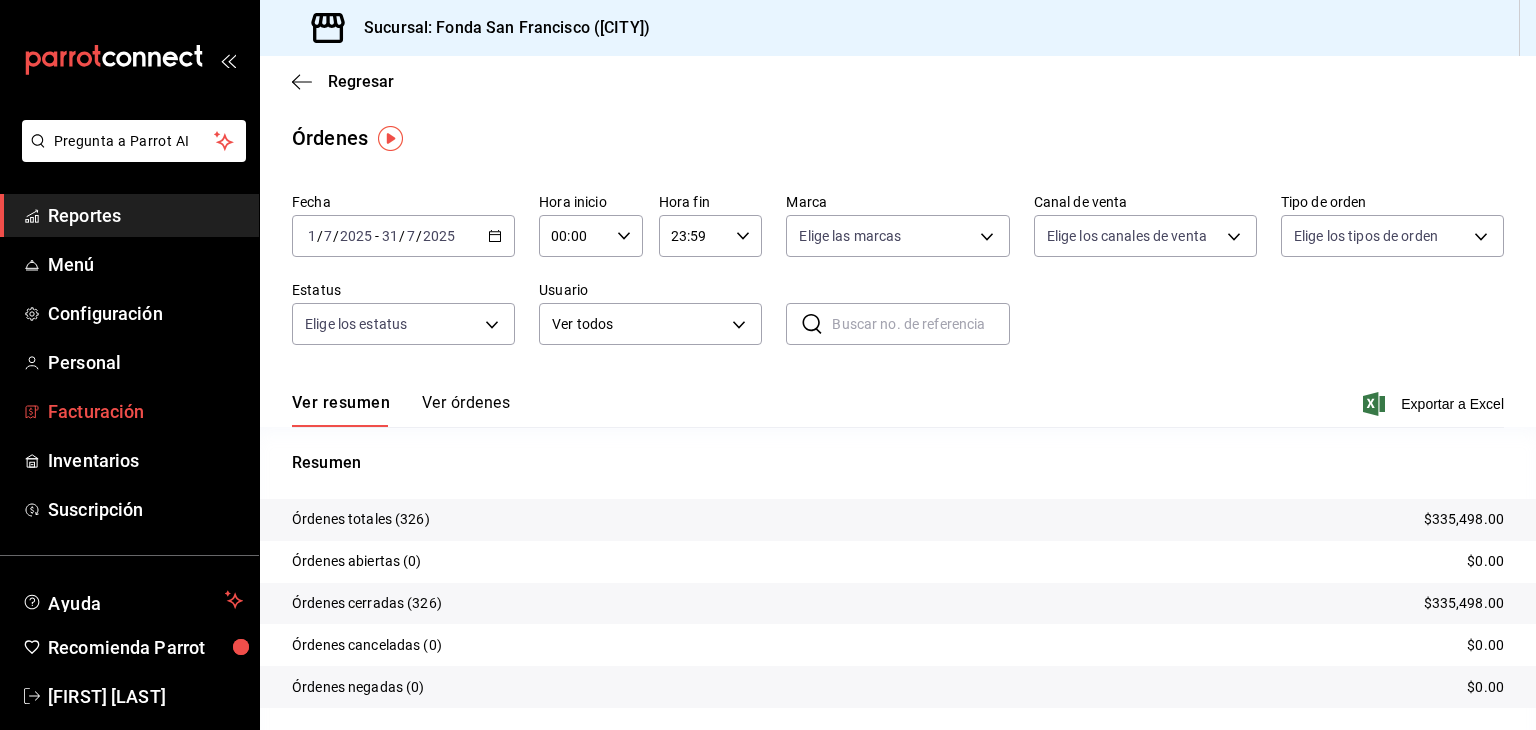 click on "Facturación" at bounding box center (145, 411) 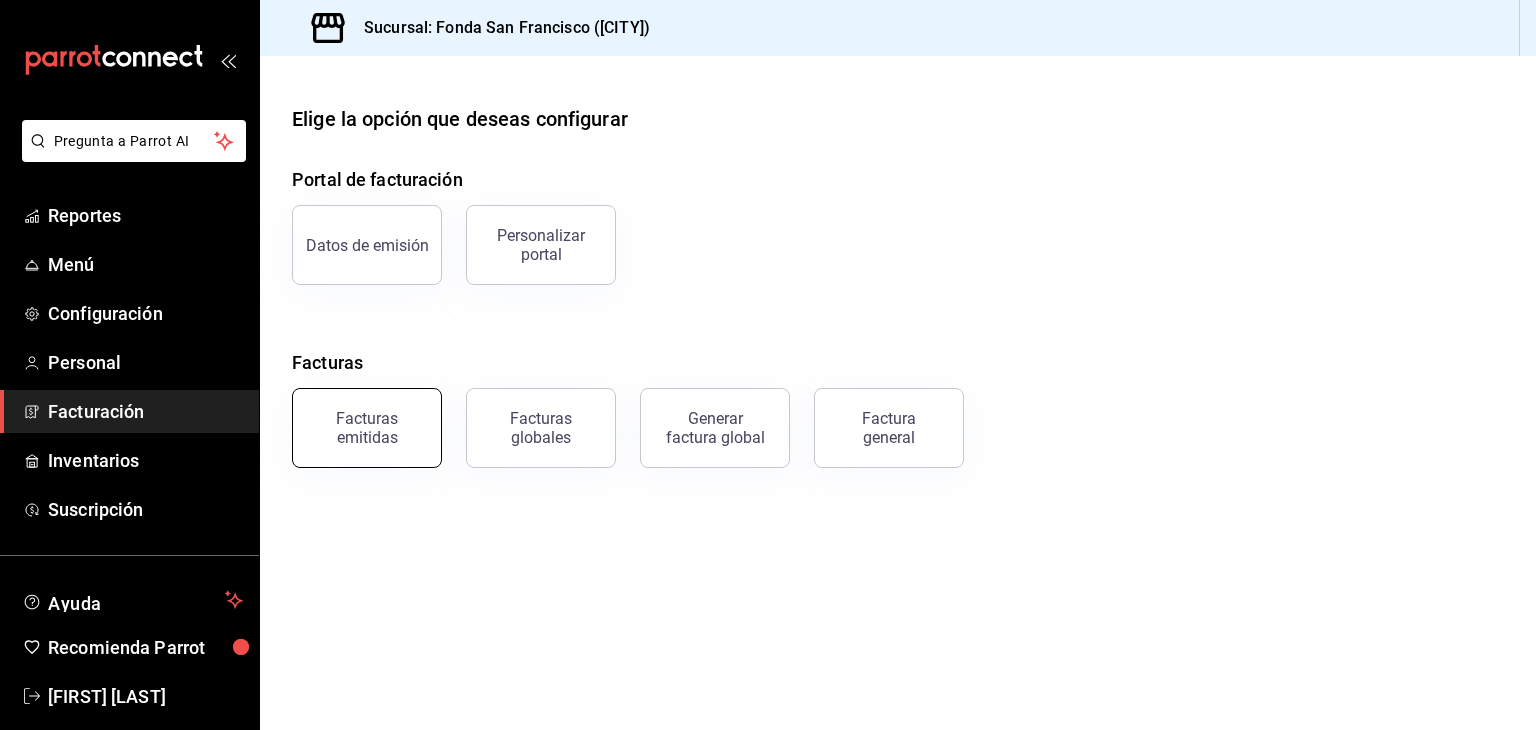click on "Facturas emitidas" at bounding box center (367, 428) 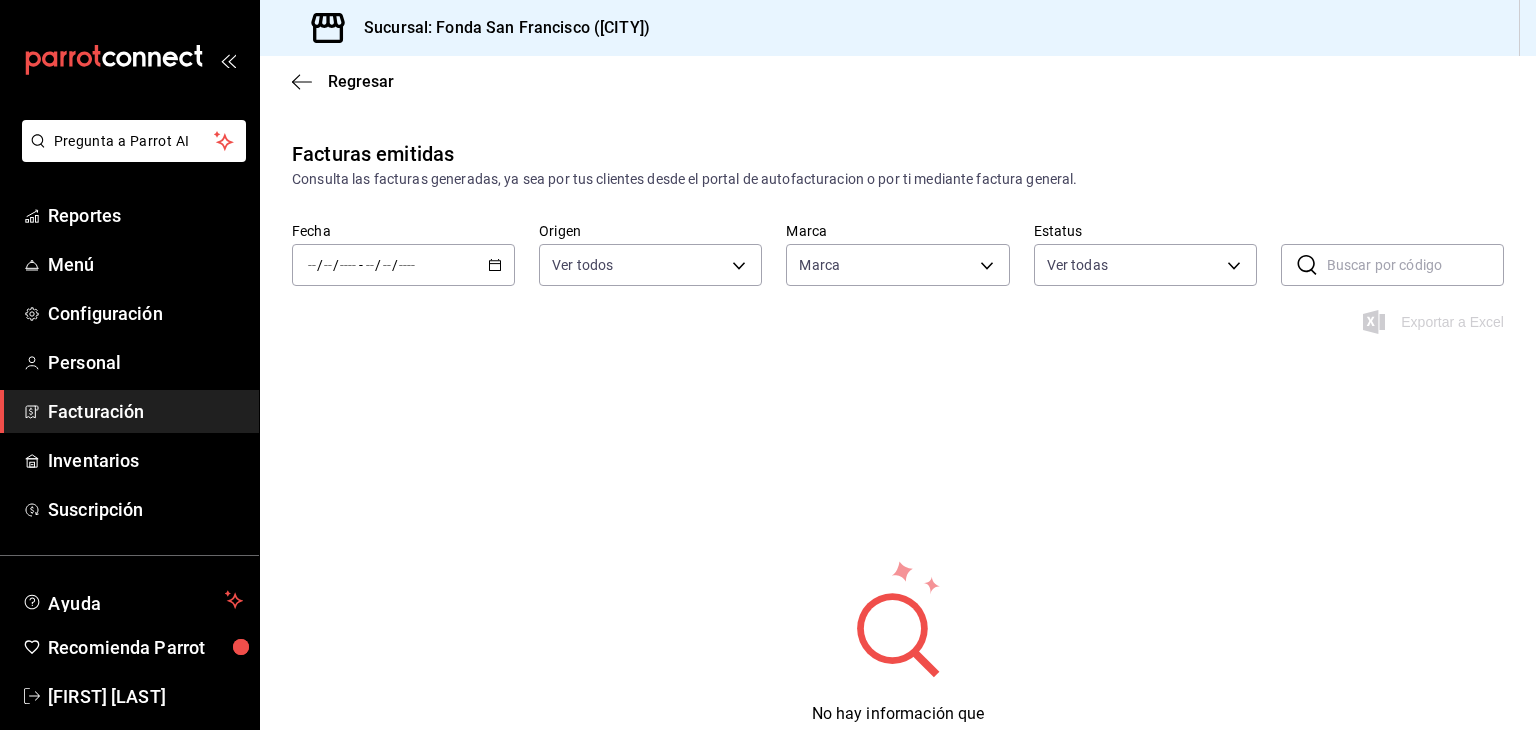 type on "62ad44f6-ca28-4a0b-a70d-868463b5aa47" 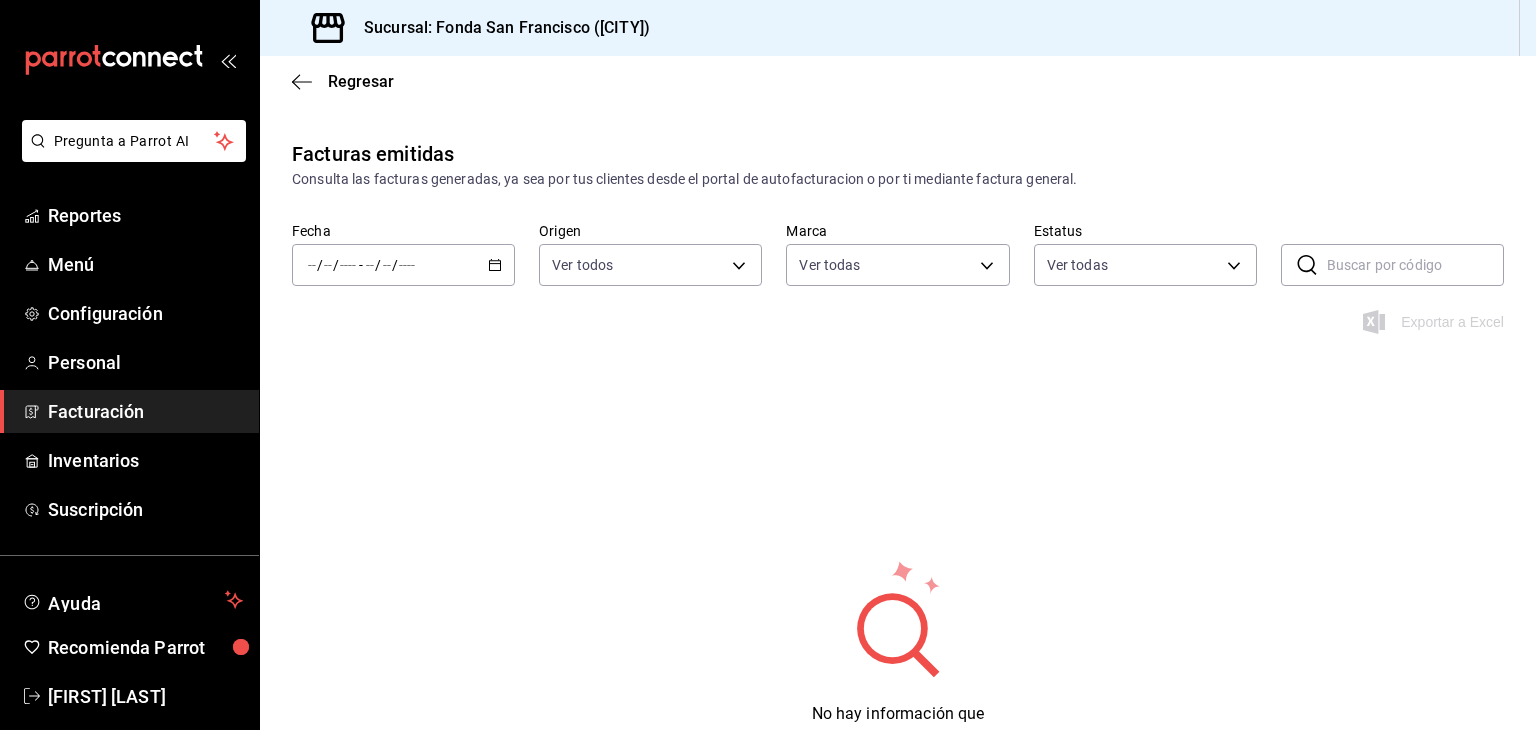 click 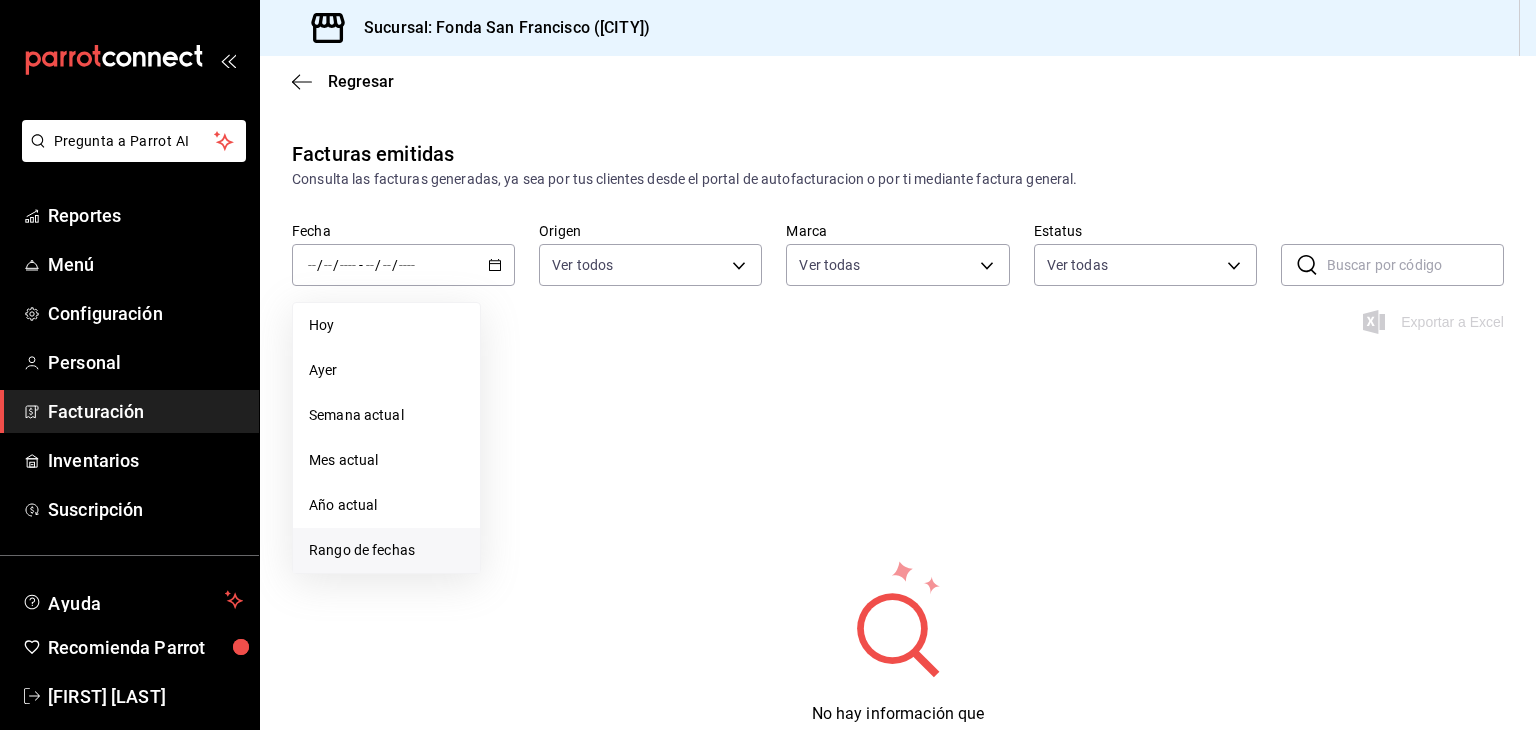click on "Rango de fechas" at bounding box center (386, 550) 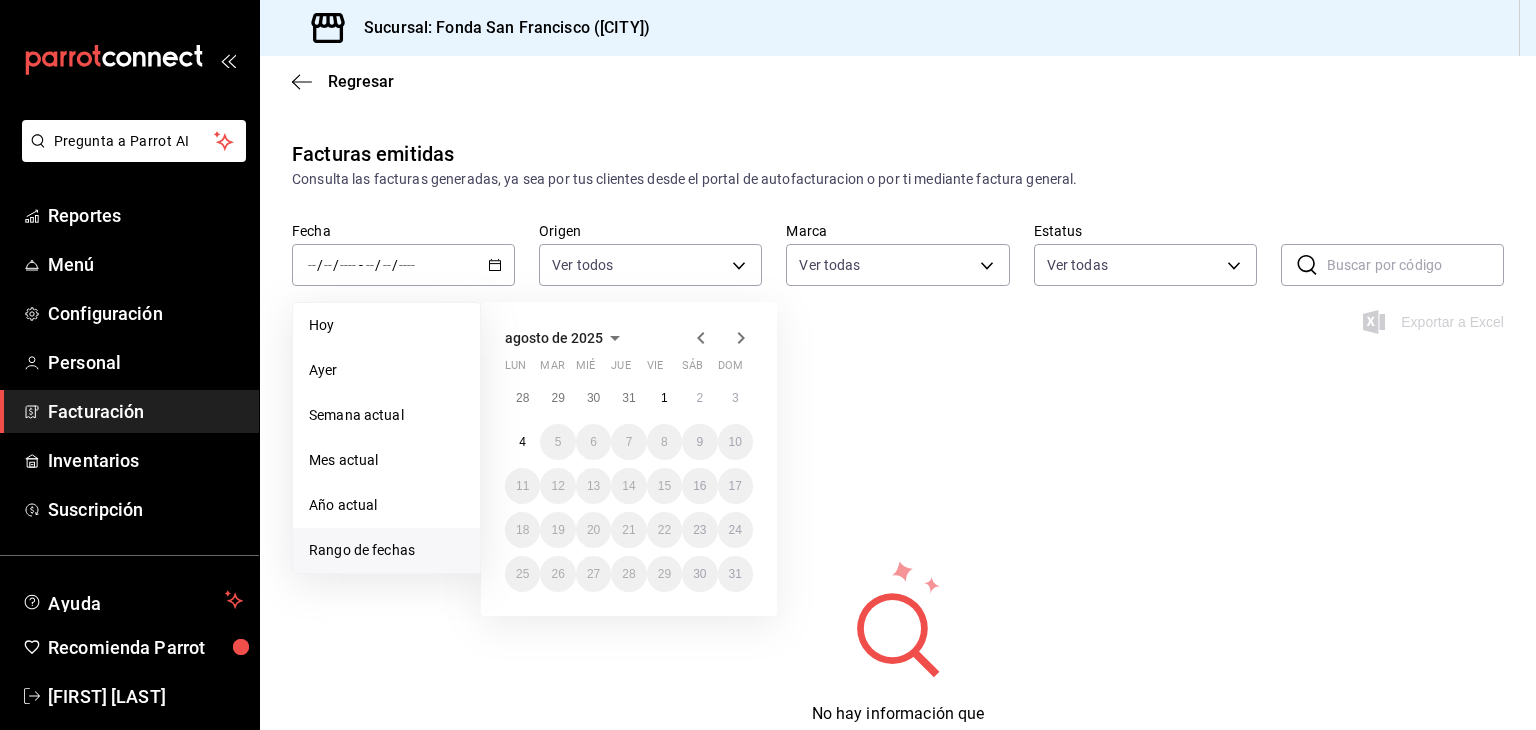 click 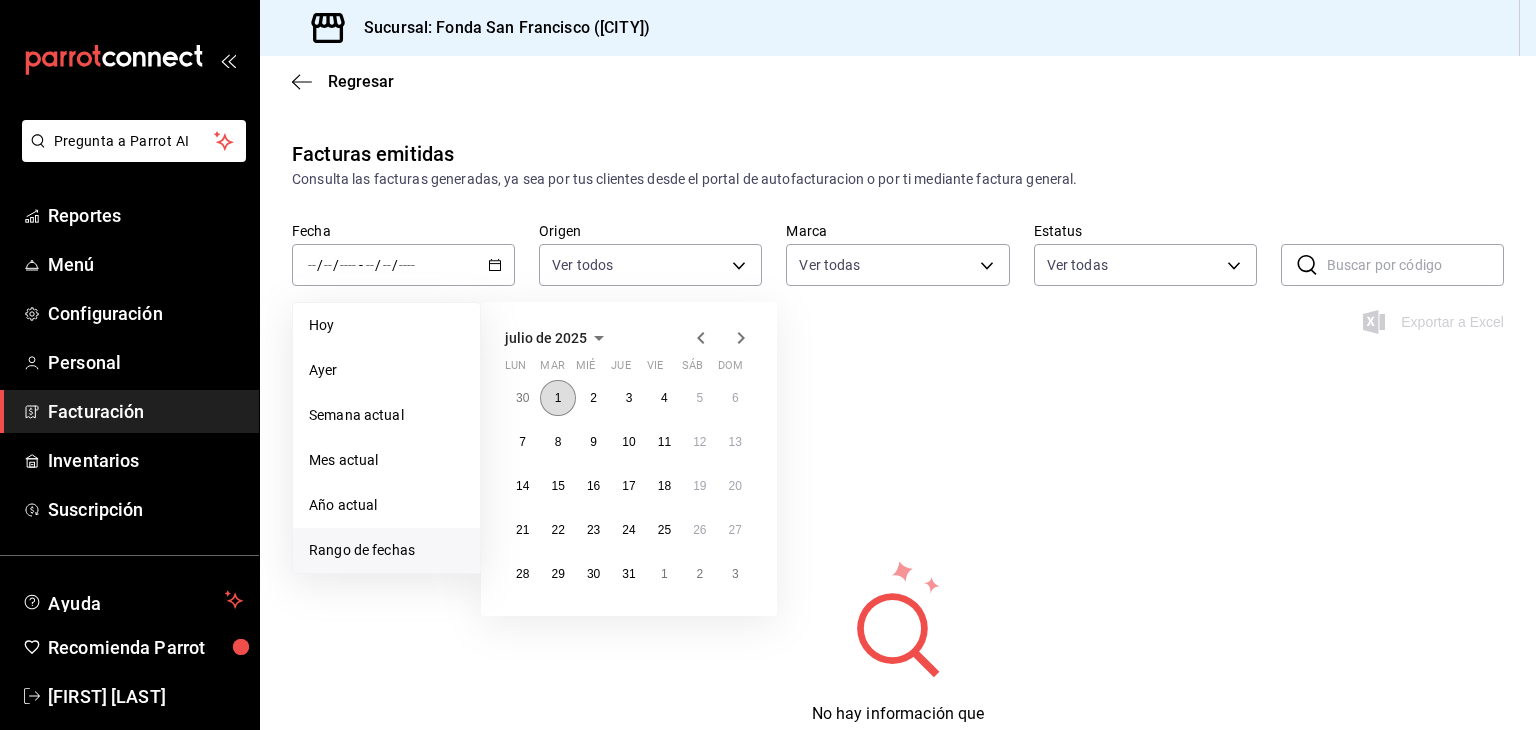 click on "1" at bounding box center [558, 398] 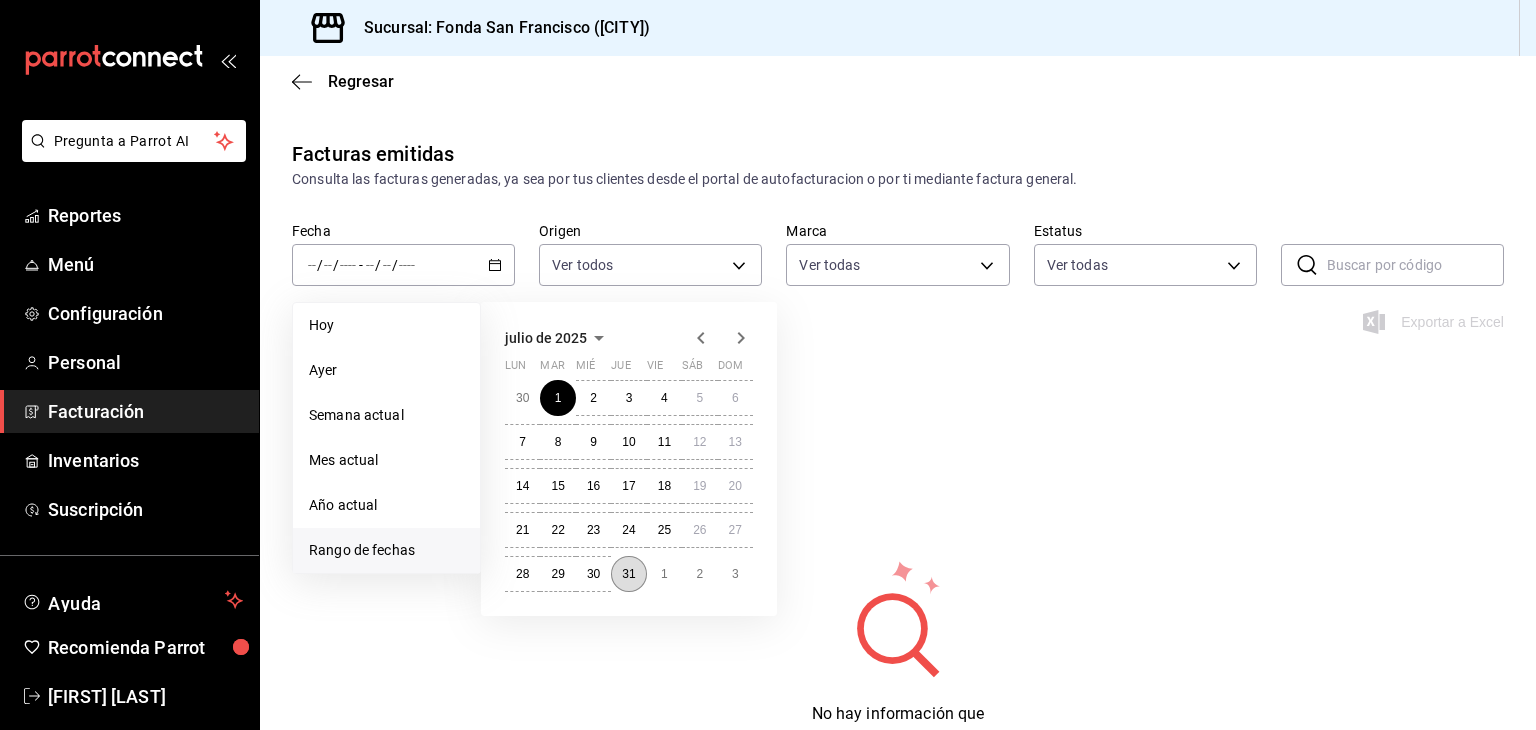 click on "31" at bounding box center (628, 574) 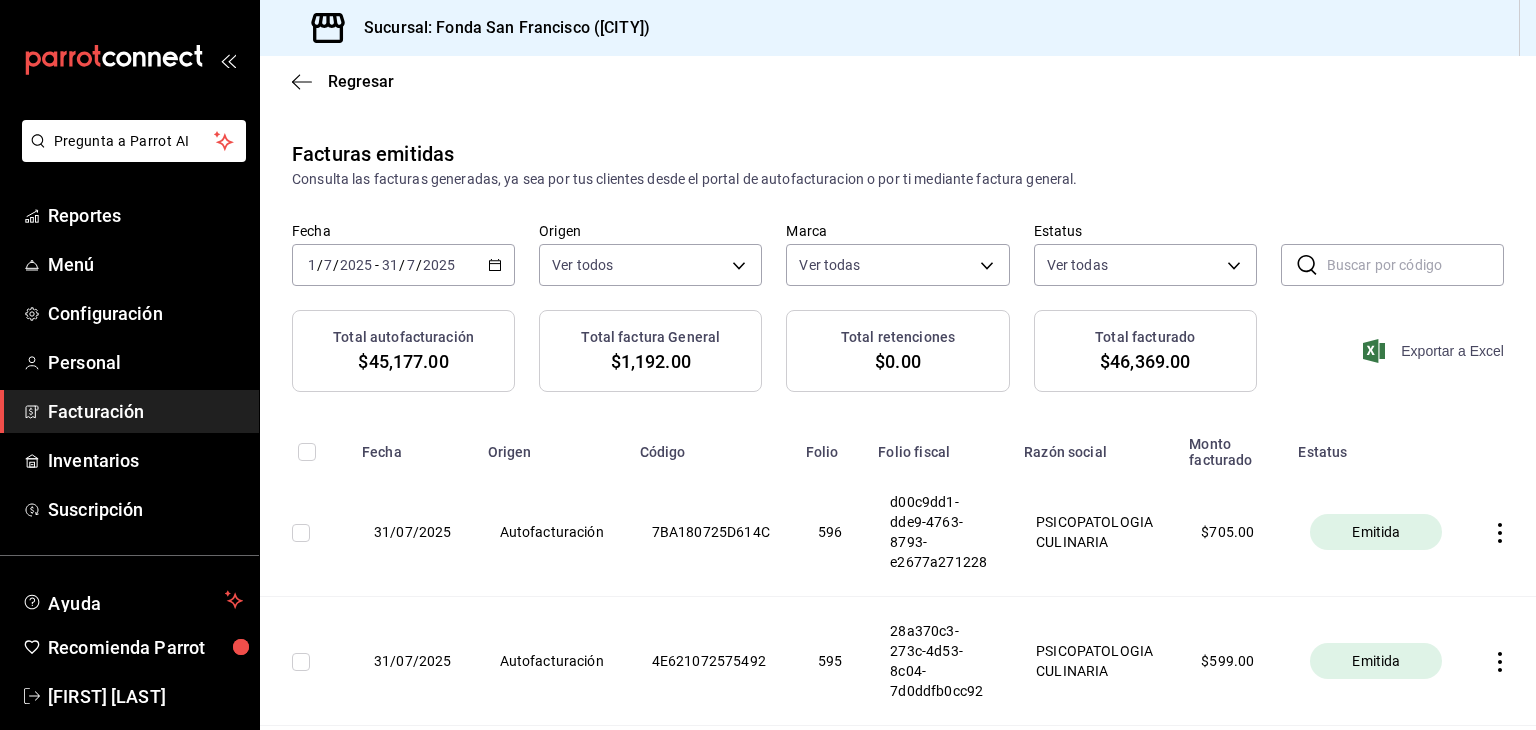 click on "Exportar a Excel" at bounding box center [1435, 351] 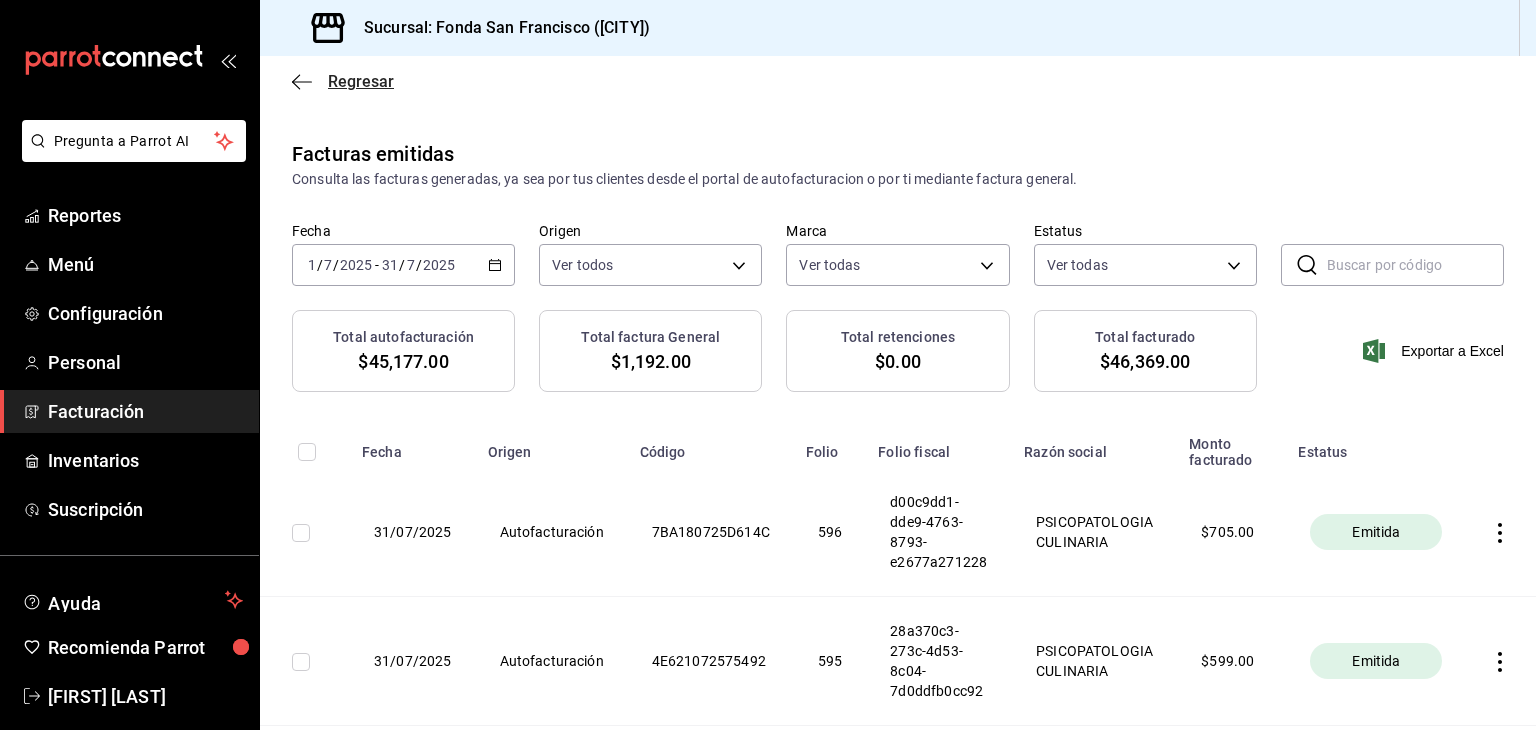 click on "Regresar" at bounding box center [361, 81] 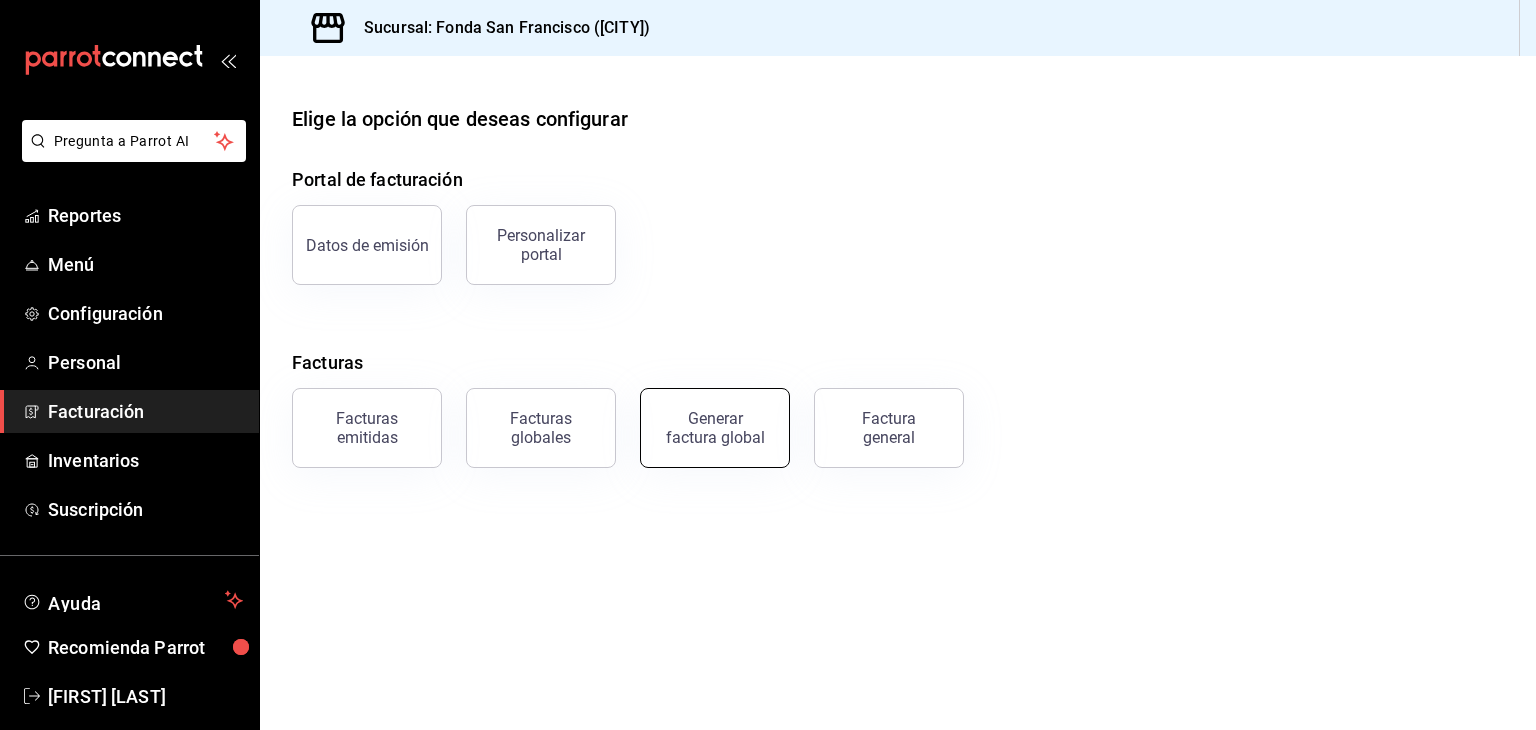 click on "Generar factura global" at bounding box center [715, 428] 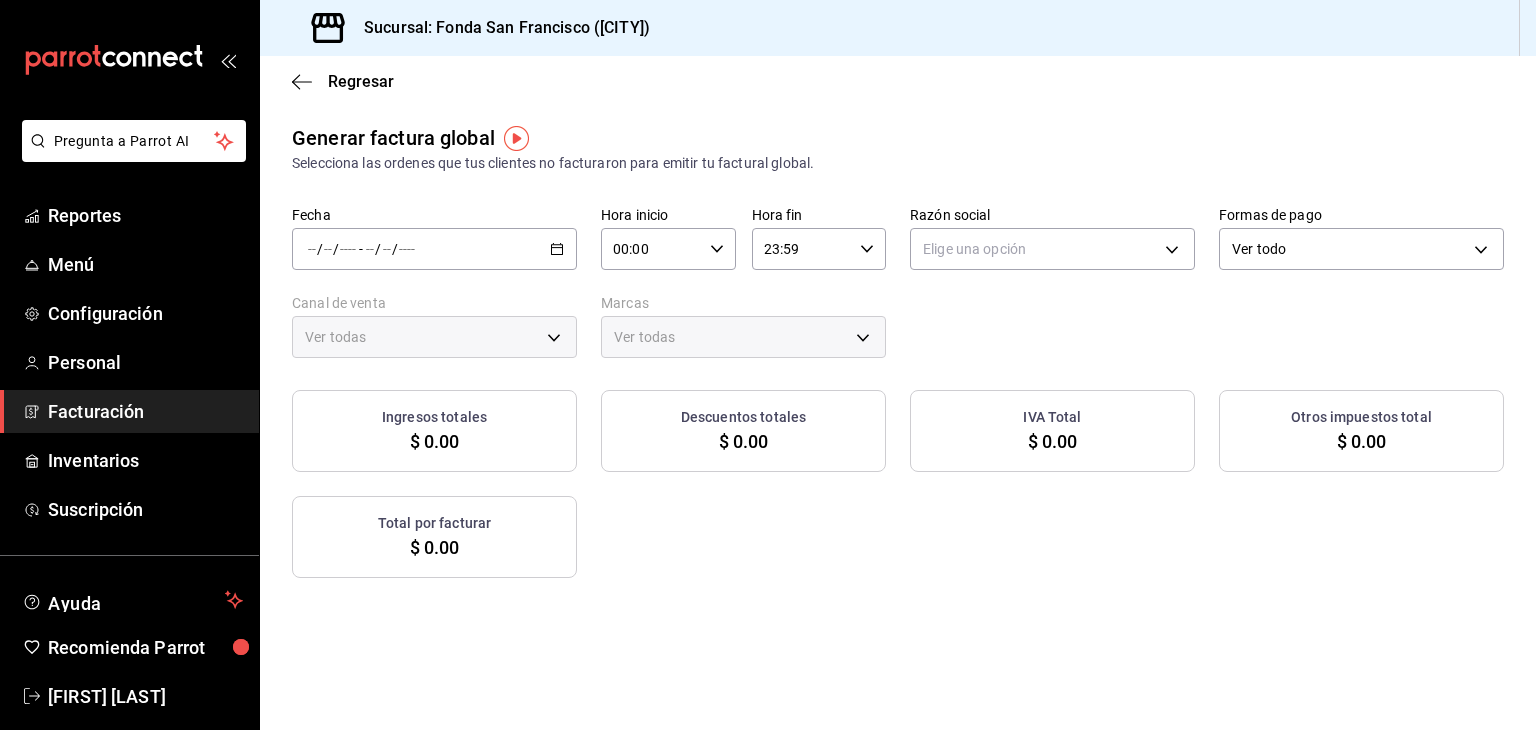type on "PARROT,UBER_EATS,RAPPI,DIDI_FOOD,ONLINE" 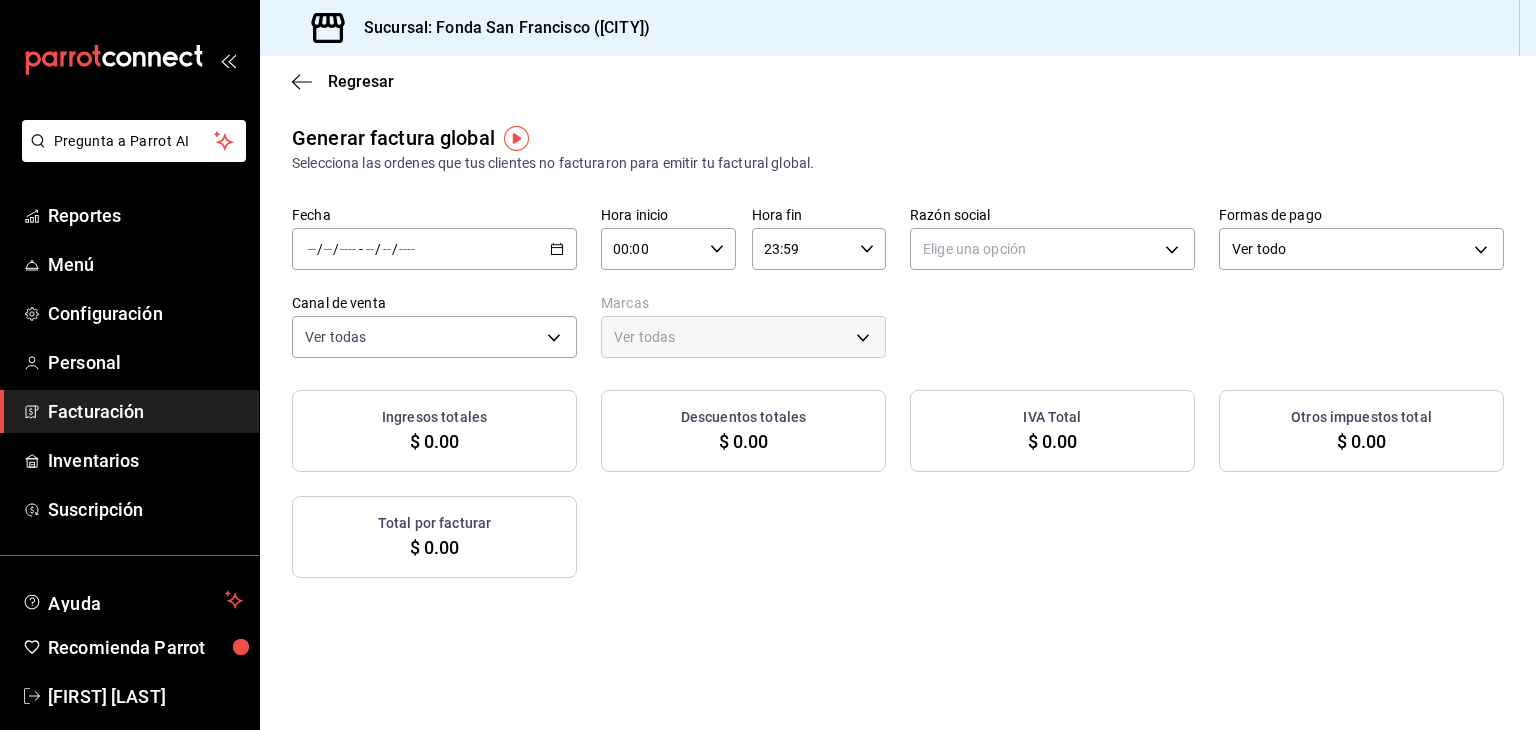 click 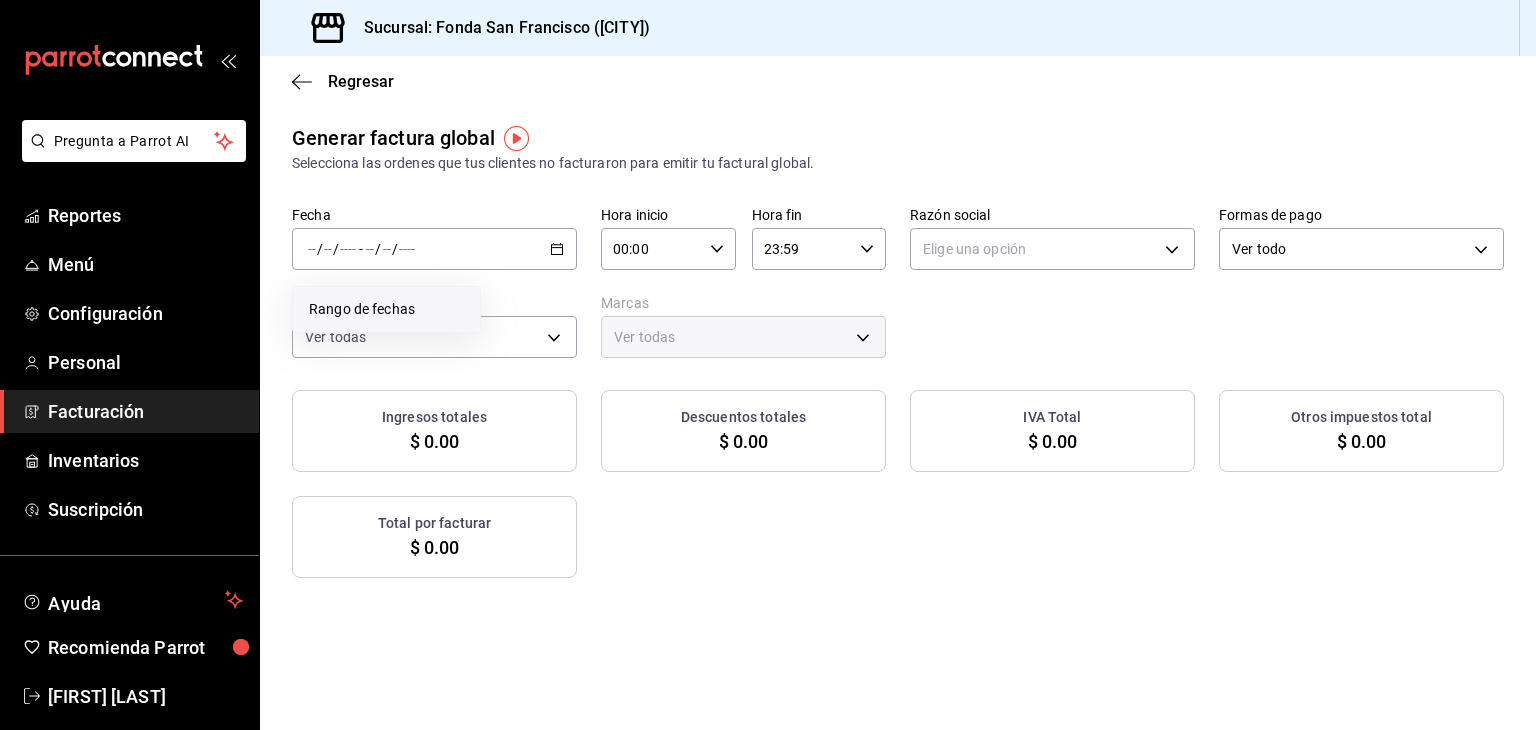 click on "Rango de fechas" at bounding box center (386, 309) 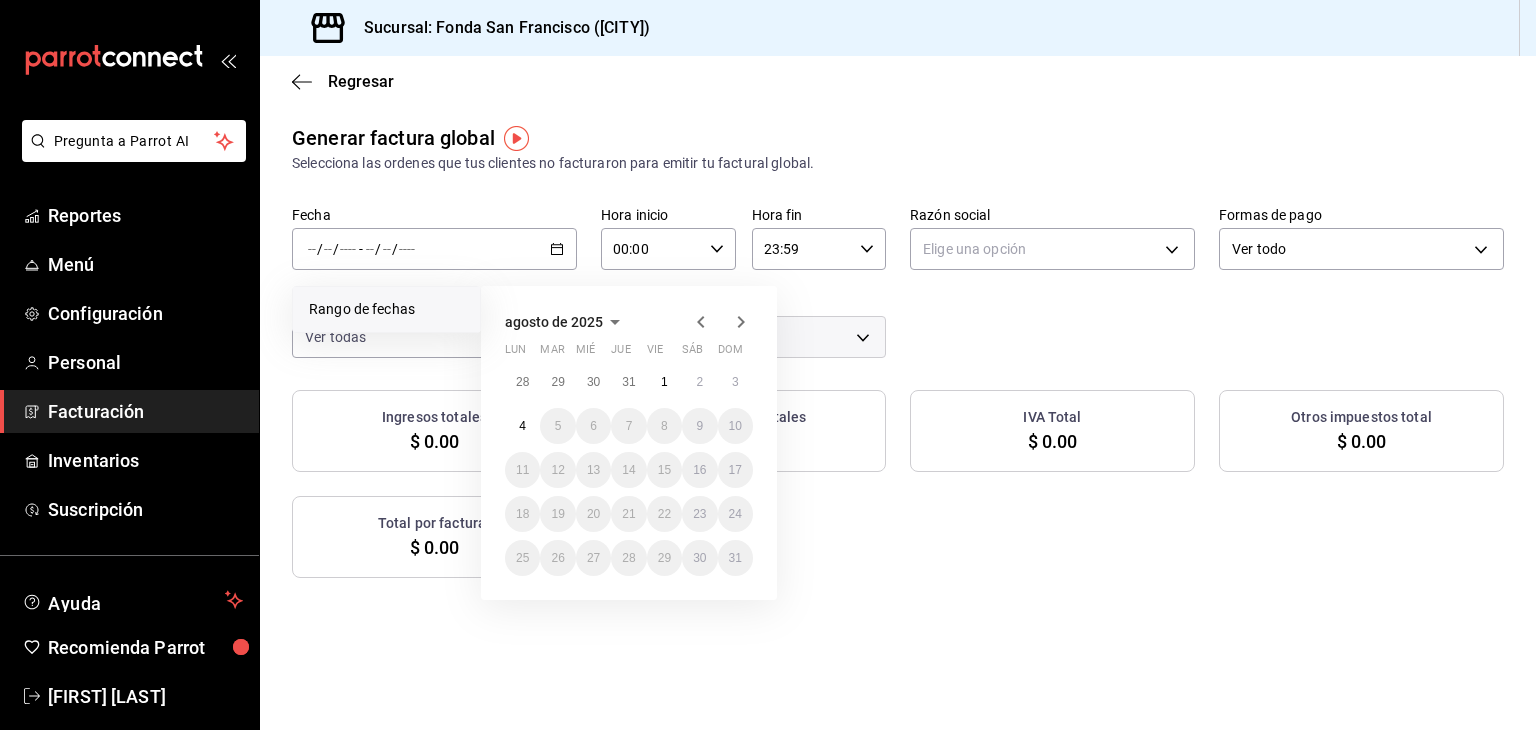 click 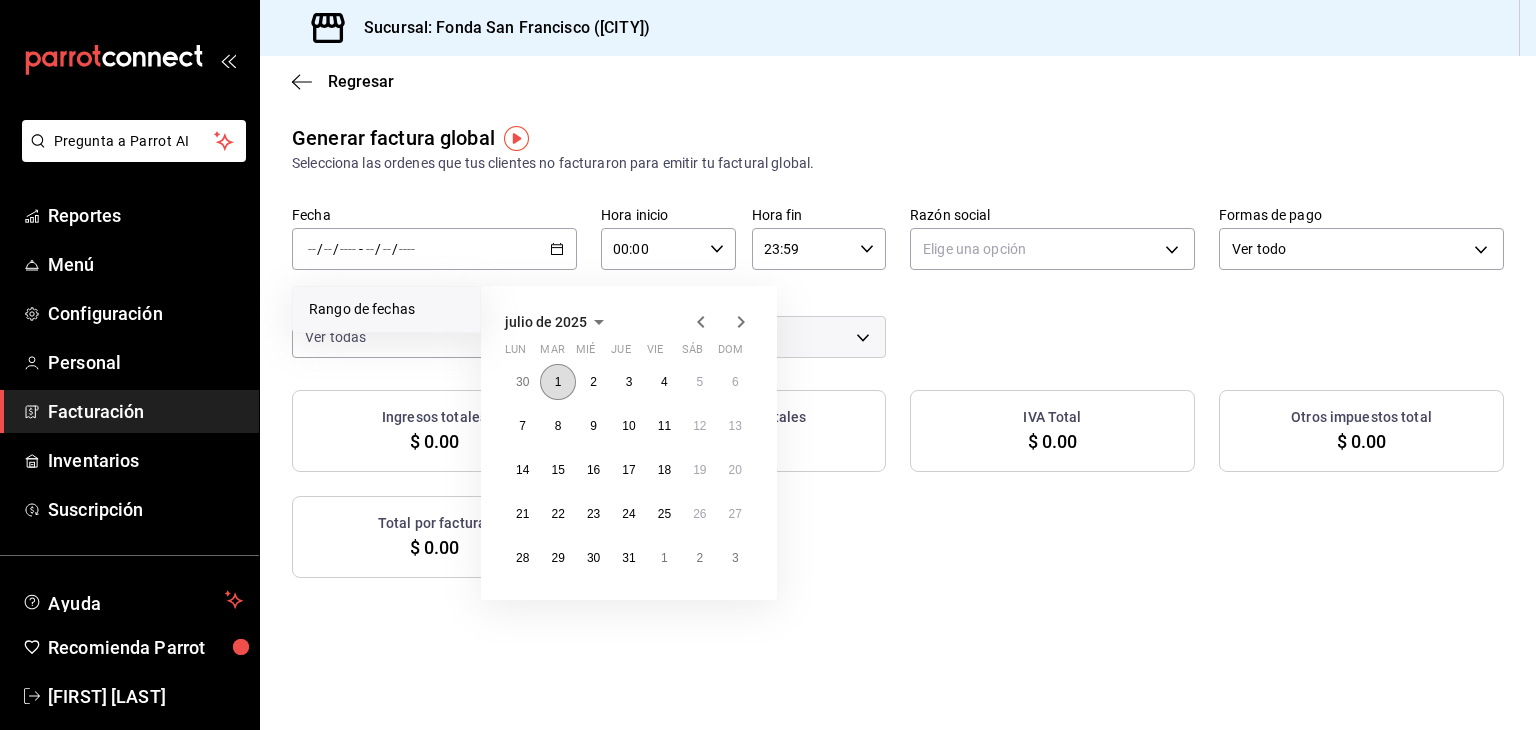 click on "1" at bounding box center [557, 382] 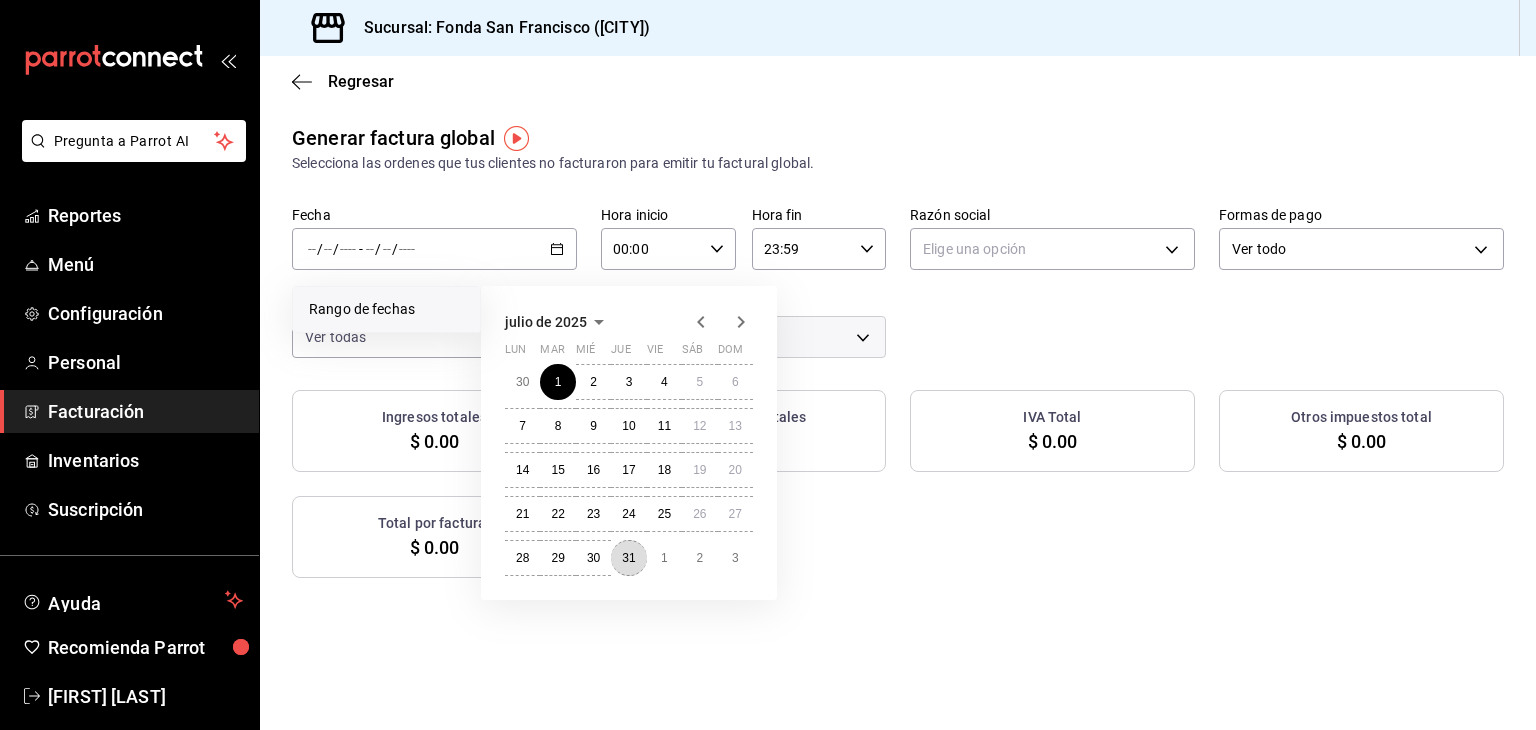 click on "31" at bounding box center [628, 558] 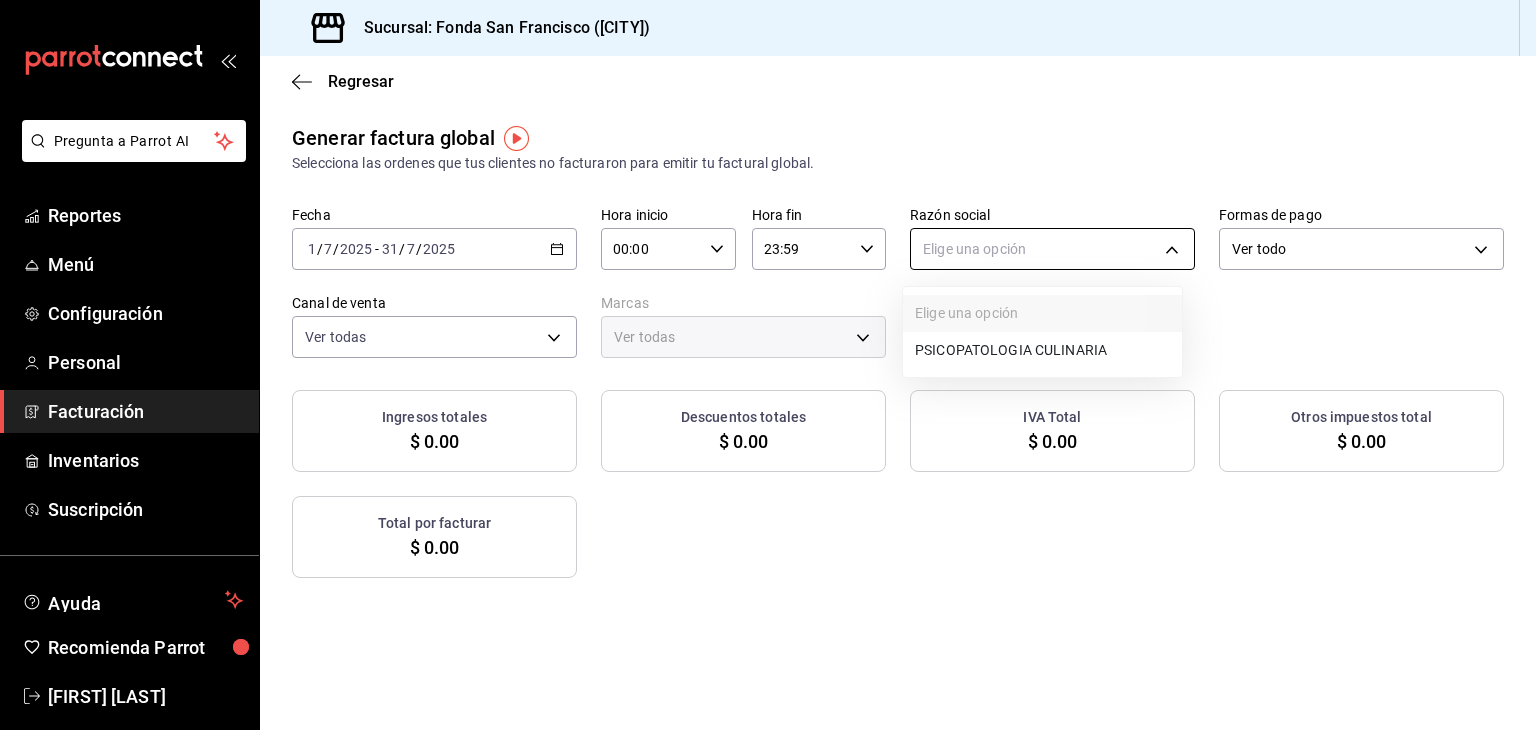 click on "Pregunta a Parrot AI Reportes   Menú   Configuración   Personal   Facturación   Inventarios   Suscripción   Ayuda Recomienda Parrot   [FIRST] [LAST]   Sugerir nueva función   Sucursal: Fonda San Francisco ([CITY]) Regresar Generar factura global Selecciona las ordenes que tus clientes no facturaron para emitir tu factural global. Fecha [DATE] [DATE] - [DATE] Hora inicio 00:00 Hora inicio Hora fin 23:59 Hora fin Razón social Elige una opción Formas de pago Ver todo ALL Canal de venta Ver todas PARROT,UBER_EATS,RAPPI,DIDI_FOOD,ONLINE Marcas Ver todas Ingresos totales $ 0.00 Descuentos totales $ 0.00 IVA Total $ 0.00 Otros impuestos total $ 0.00 Total por facturar $ 0.00 No hay información que mostrar GANA 1 MES GRATIS EN TU SUSCRIPCIÓN AQUÍ Ver video tutorial Ir a video Pregunta a Parrot AI Reportes   Menú   Configuración   Personal   Facturación   Inventarios   Suscripción   Ayuda Recomienda Parrot   [FIRST] [LAST]   Sugerir nueva función   Visitar centro de ayuda ([PHONE])" at bounding box center [768, 365] 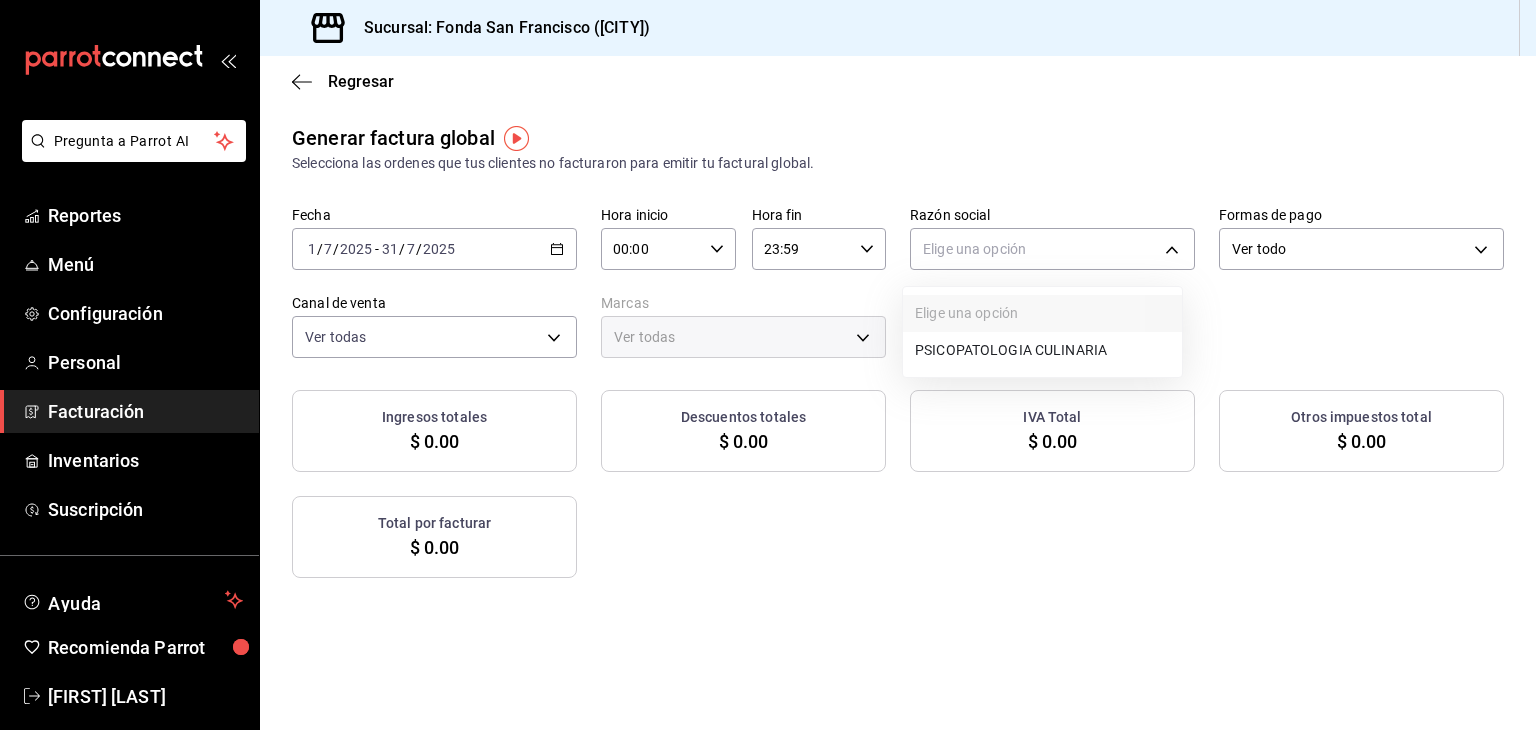 click on "PSICOPATOLOGIA CULINARIA" at bounding box center [1042, 350] 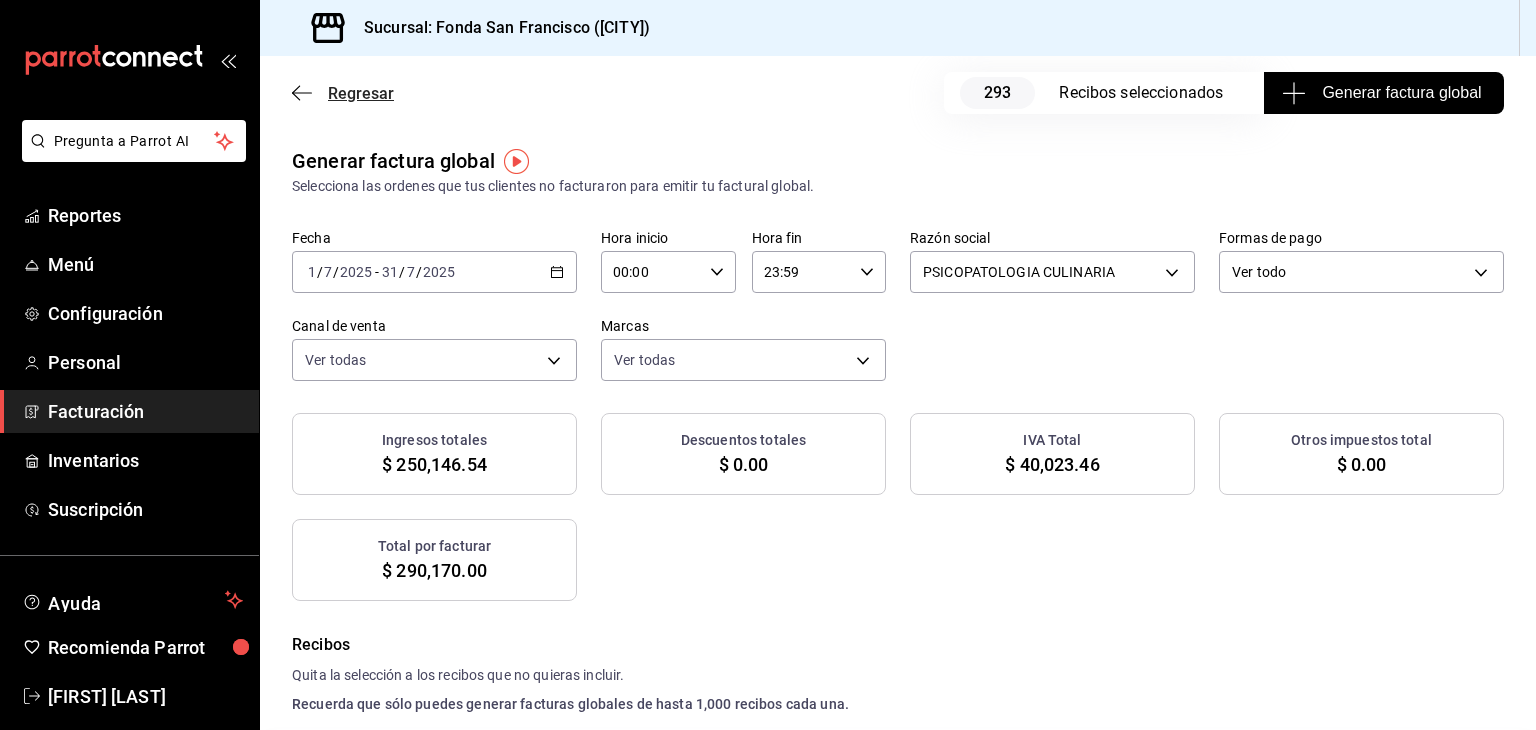 click on "Regresar" at bounding box center [361, 93] 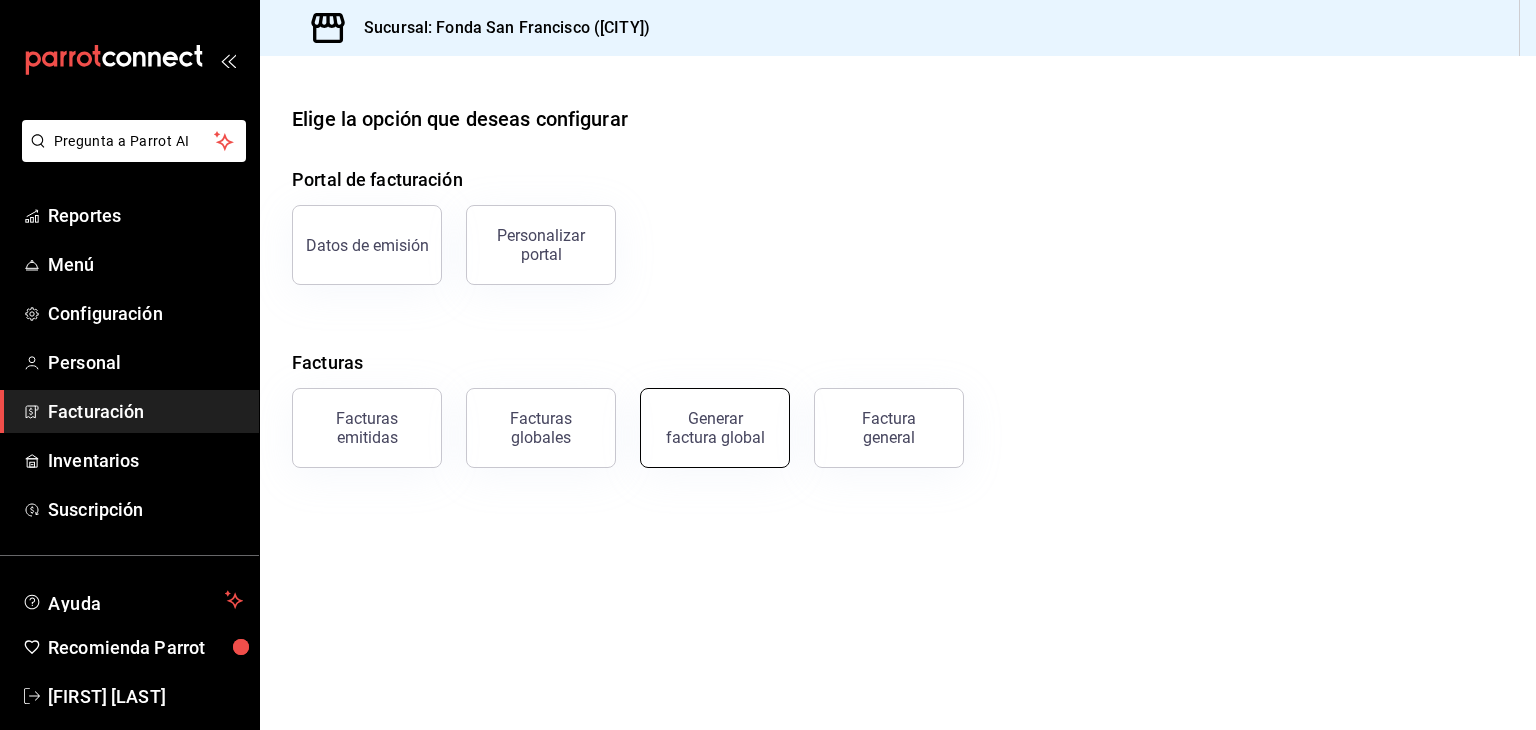 click on "Generar factura global" at bounding box center [715, 428] 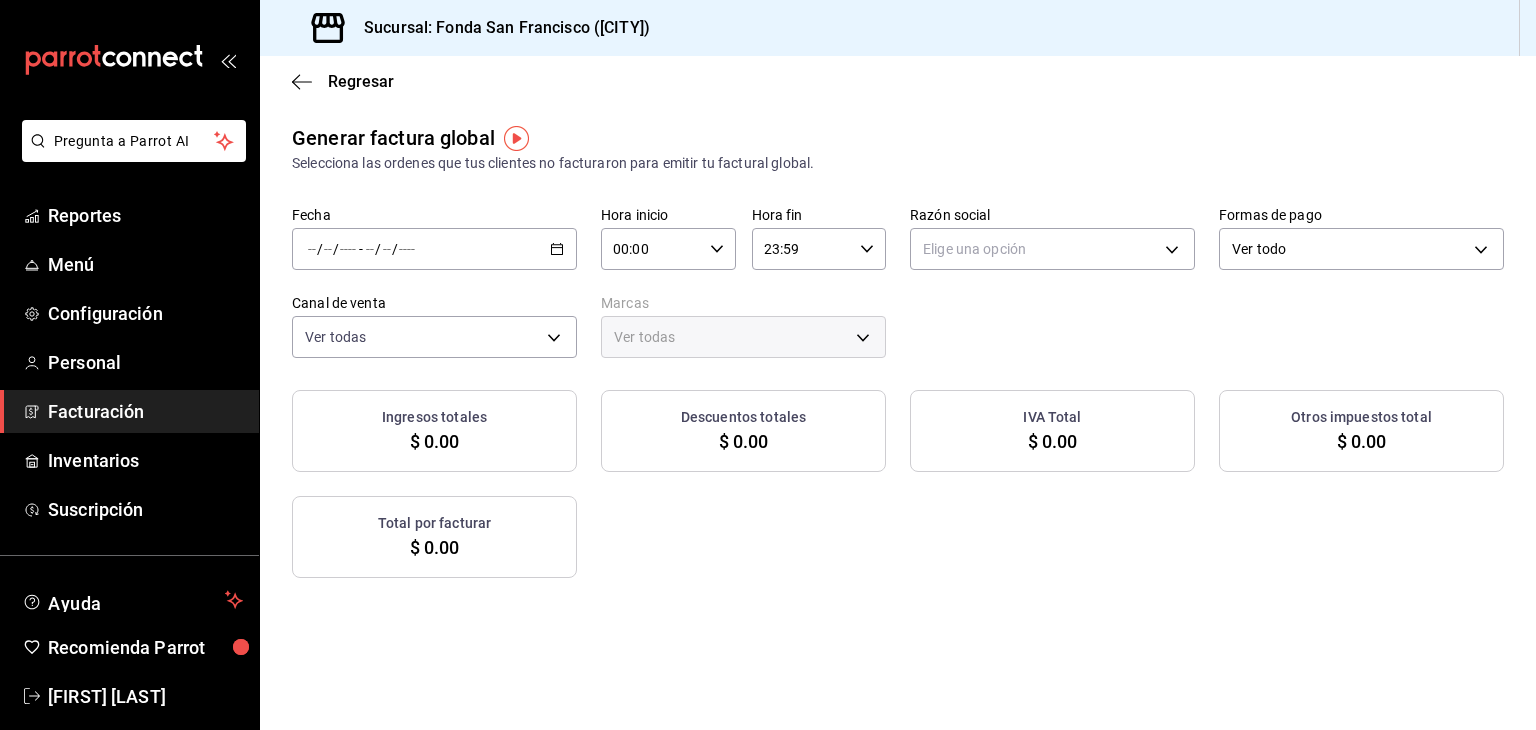 click 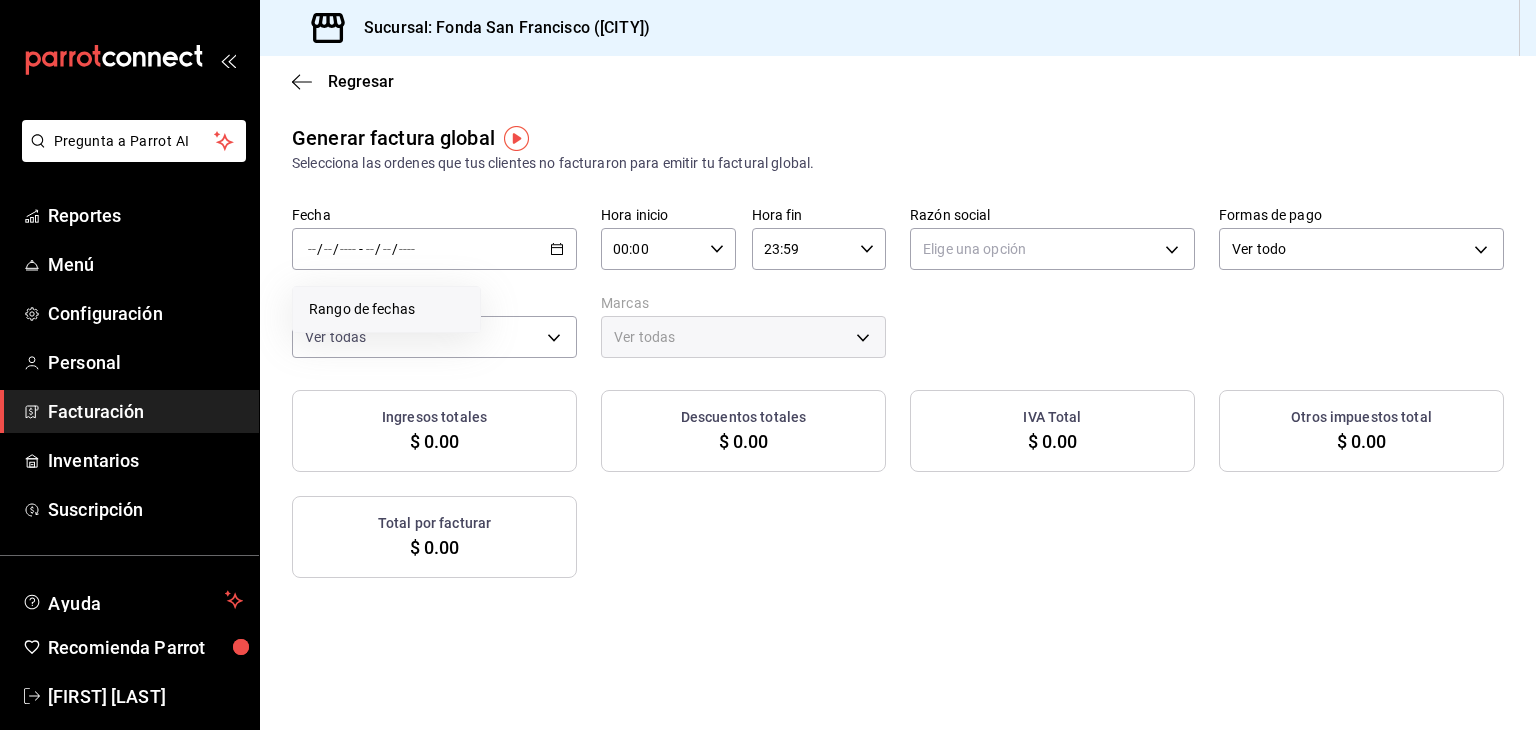 click on "Rango de fechas" at bounding box center (386, 309) 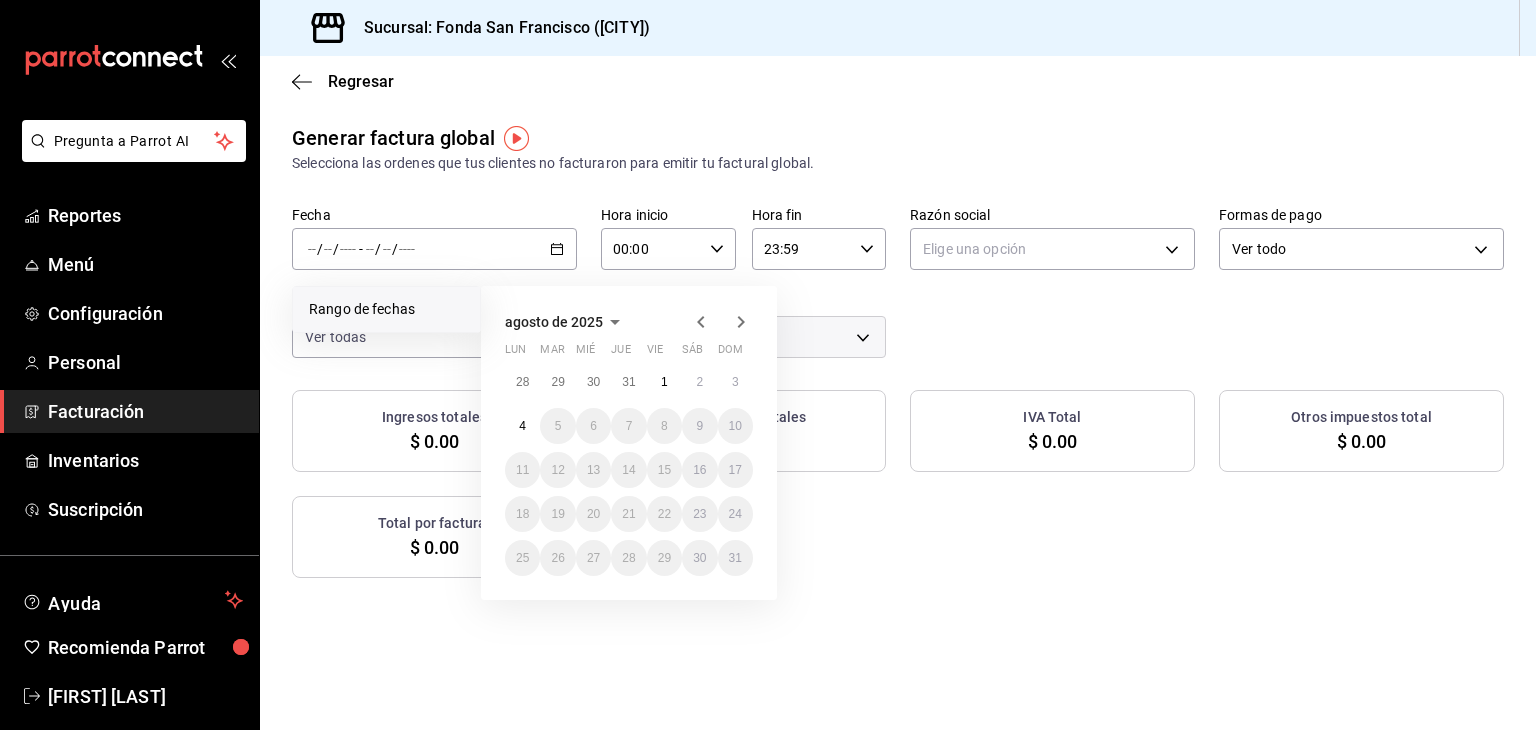 click 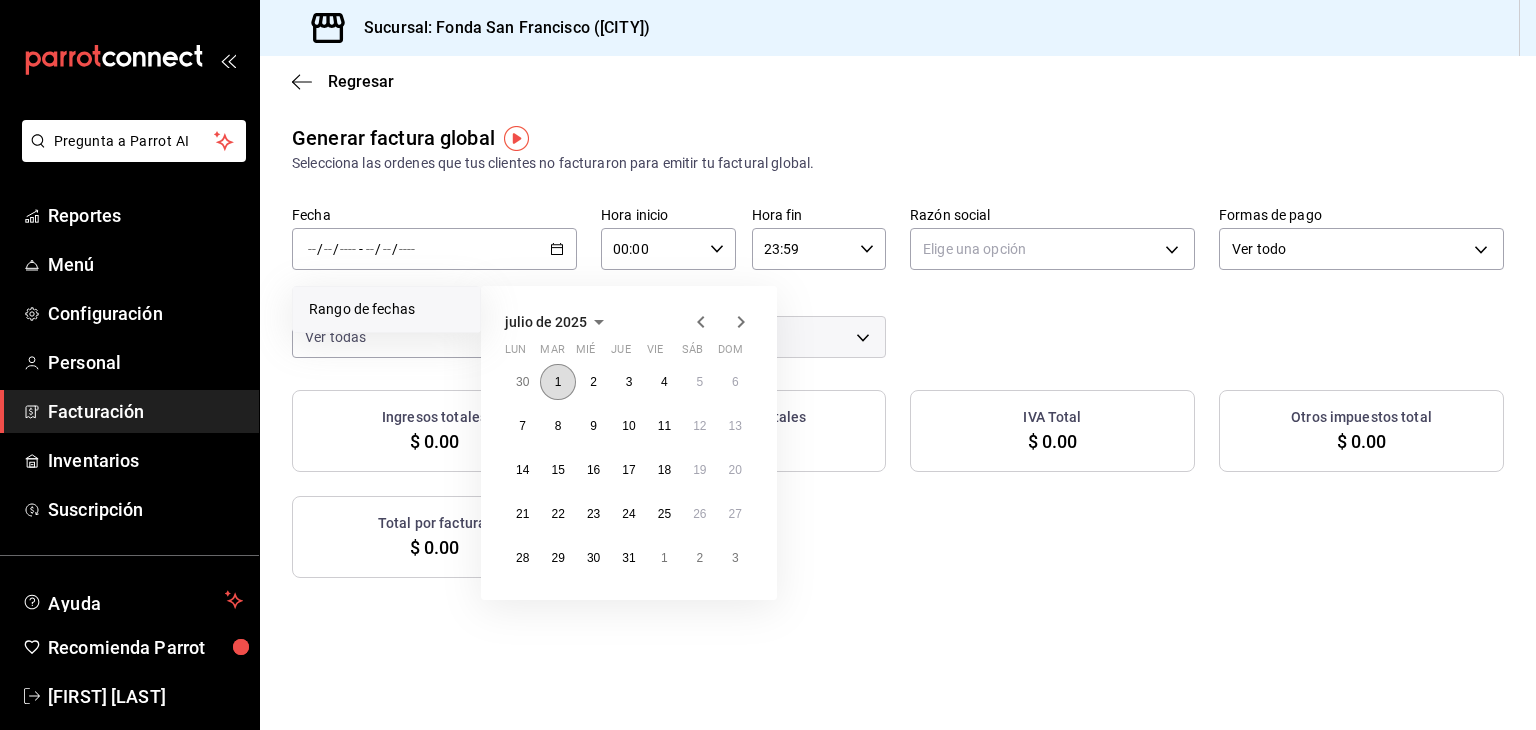 click on "1" at bounding box center [558, 382] 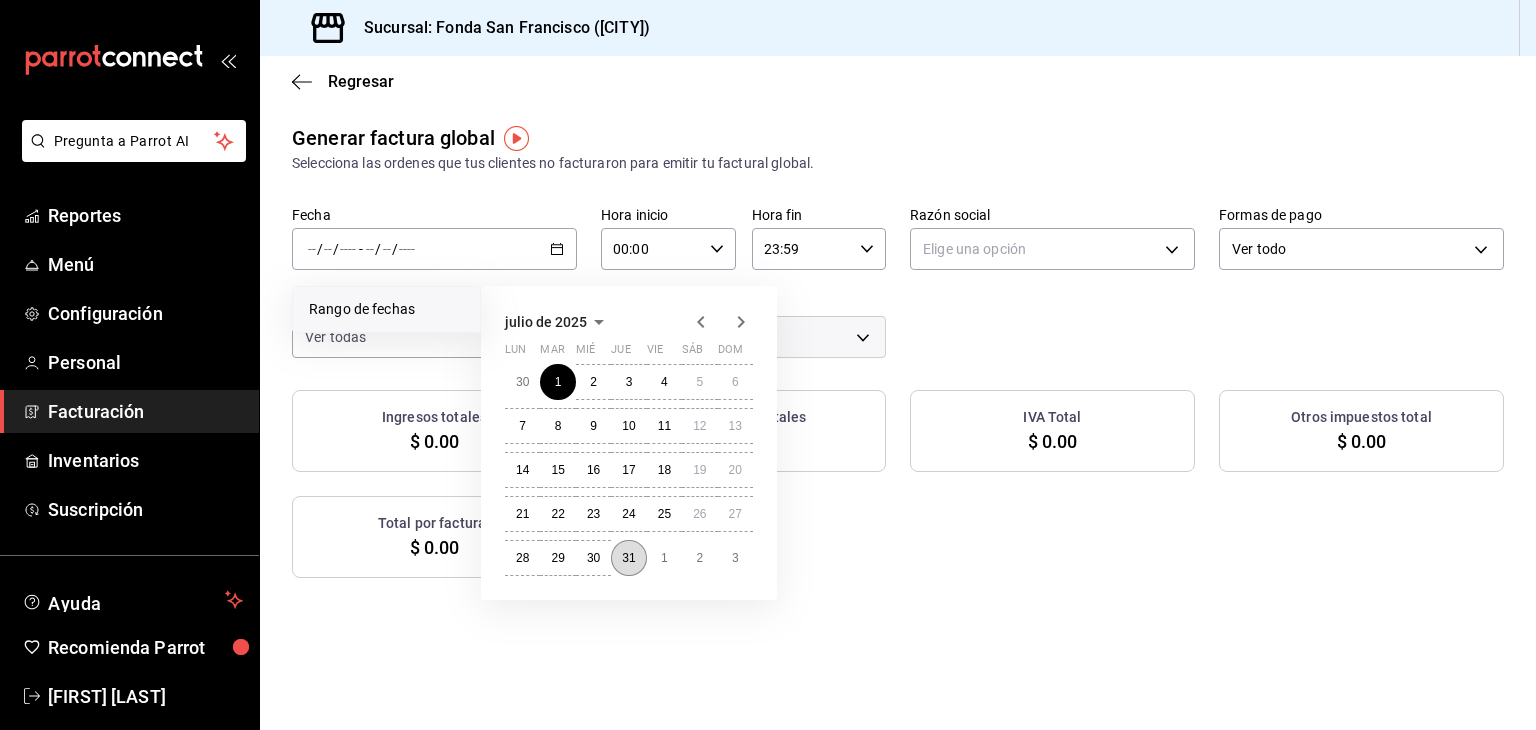 click on "31" at bounding box center [628, 558] 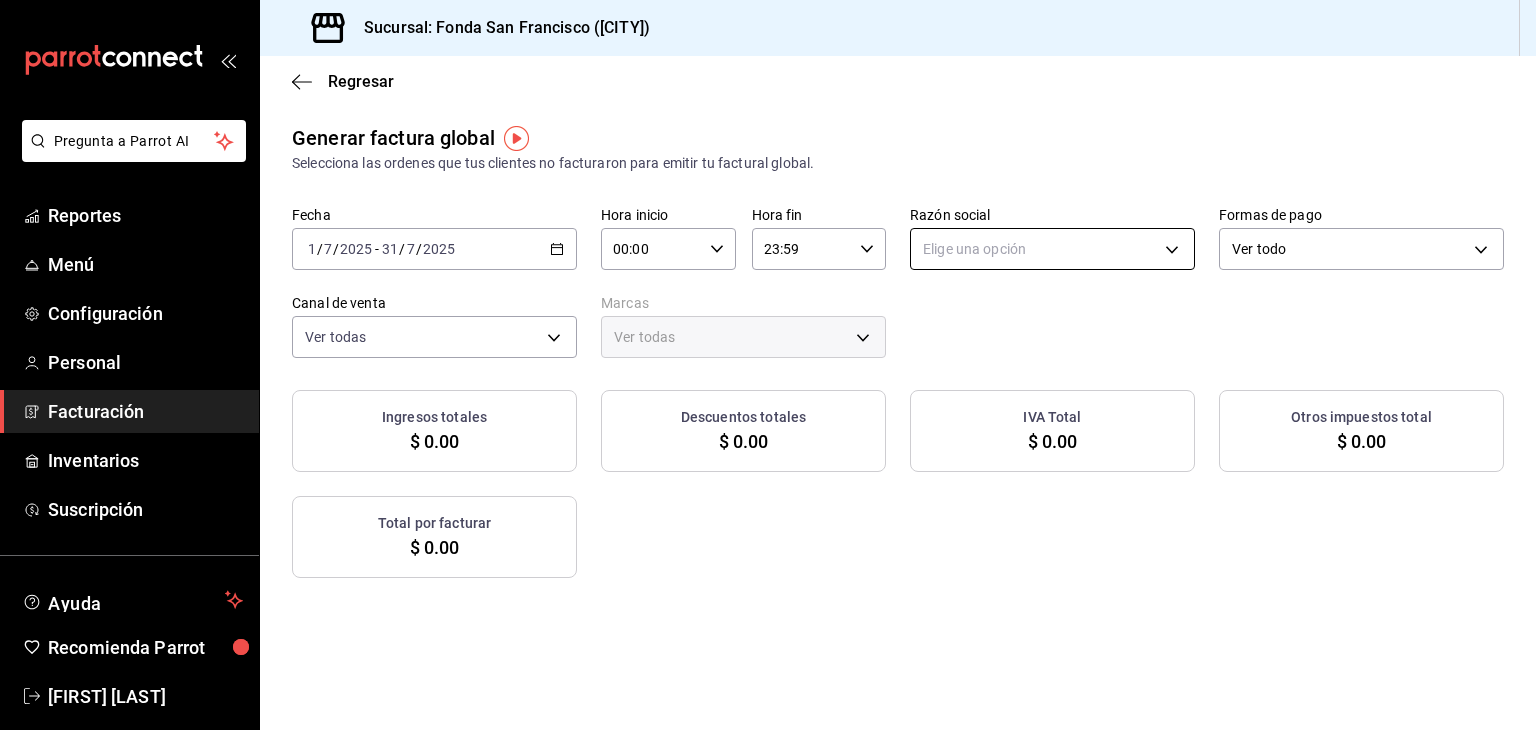 click on "Pregunta a Parrot AI Reportes   Menú   Configuración   Personal   Facturación   Inventarios   Suscripción   Ayuda Recomienda Parrot   [FIRST] [LAST]   Sugerir nueva función   Sucursal: Fonda San Francisco ([CITY]) Regresar Generar factura global Selecciona las ordenes que tus clientes no facturaron para emitir tu factural global. Fecha [DATE] [DATE] - [DATE] Hora inicio 00:00 Hora inicio Hora fin 23:59 Hora fin Razón social Elige una opción Formas de pago Ver todo ALL Canal de venta Ver todas PARROT,UBER_EATS,RAPPI,DIDI_FOOD,ONLINE Marcas Ver todas Ingresos totales $ 0.00 Descuentos totales $ 0.00 IVA Total $ 0.00 Otros impuestos total $ 0.00 Total por facturar $ 0.00 No hay información que mostrar GANA 1 MES GRATIS EN TU SUSCRIPCIÓN AQUÍ Ver video tutorial Ir a video Pregunta a Parrot AI Reportes   Menú   Configuración   Personal   Facturación   Inventarios   Suscripción   Ayuda Recomienda Parrot   [FIRST] [LAST]   Sugerir nueva función   Visitar centro de ayuda ([PHONE])" at bounding box center (768, 365) 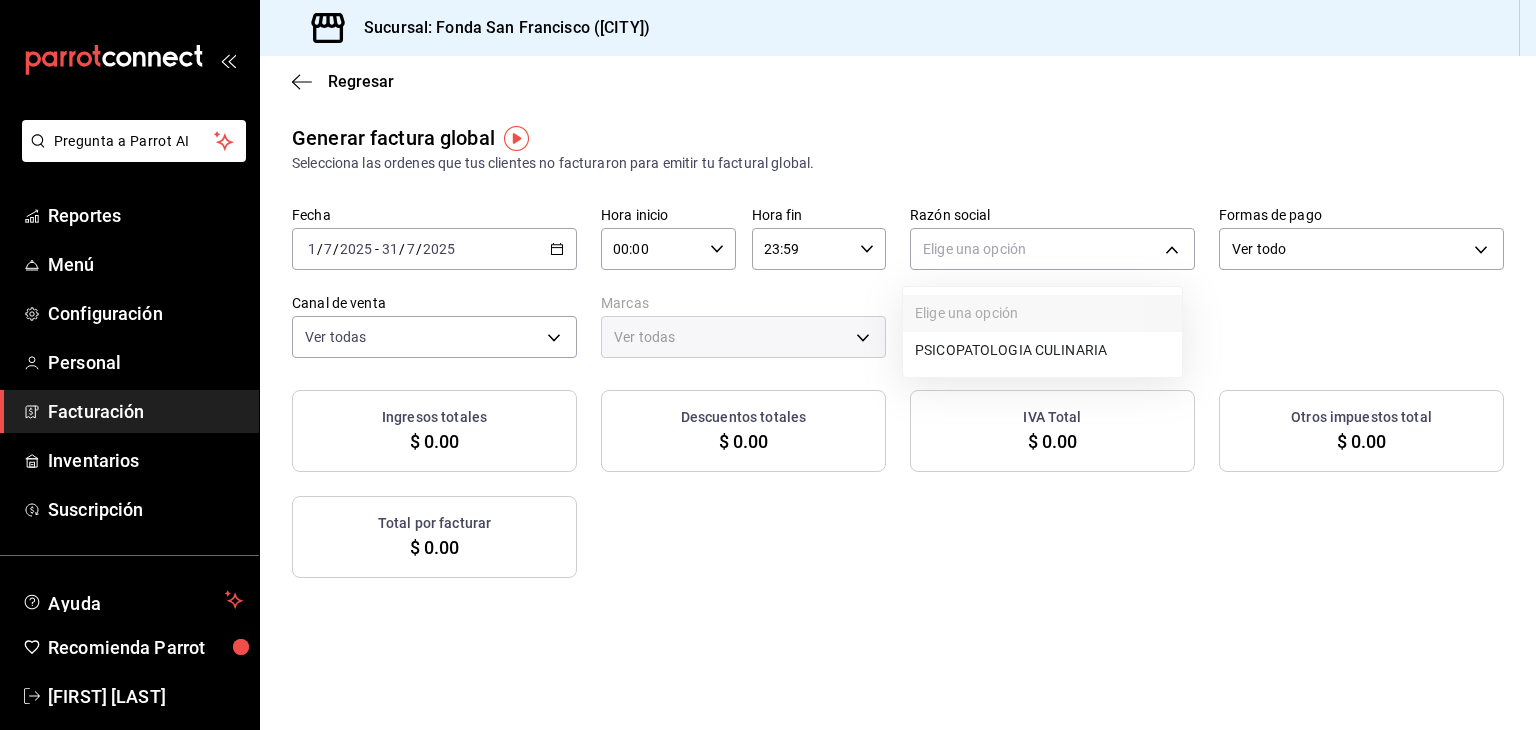 click on "PSICOPATOLOGIA CULINARIA" at bounding box center (1042, 350) 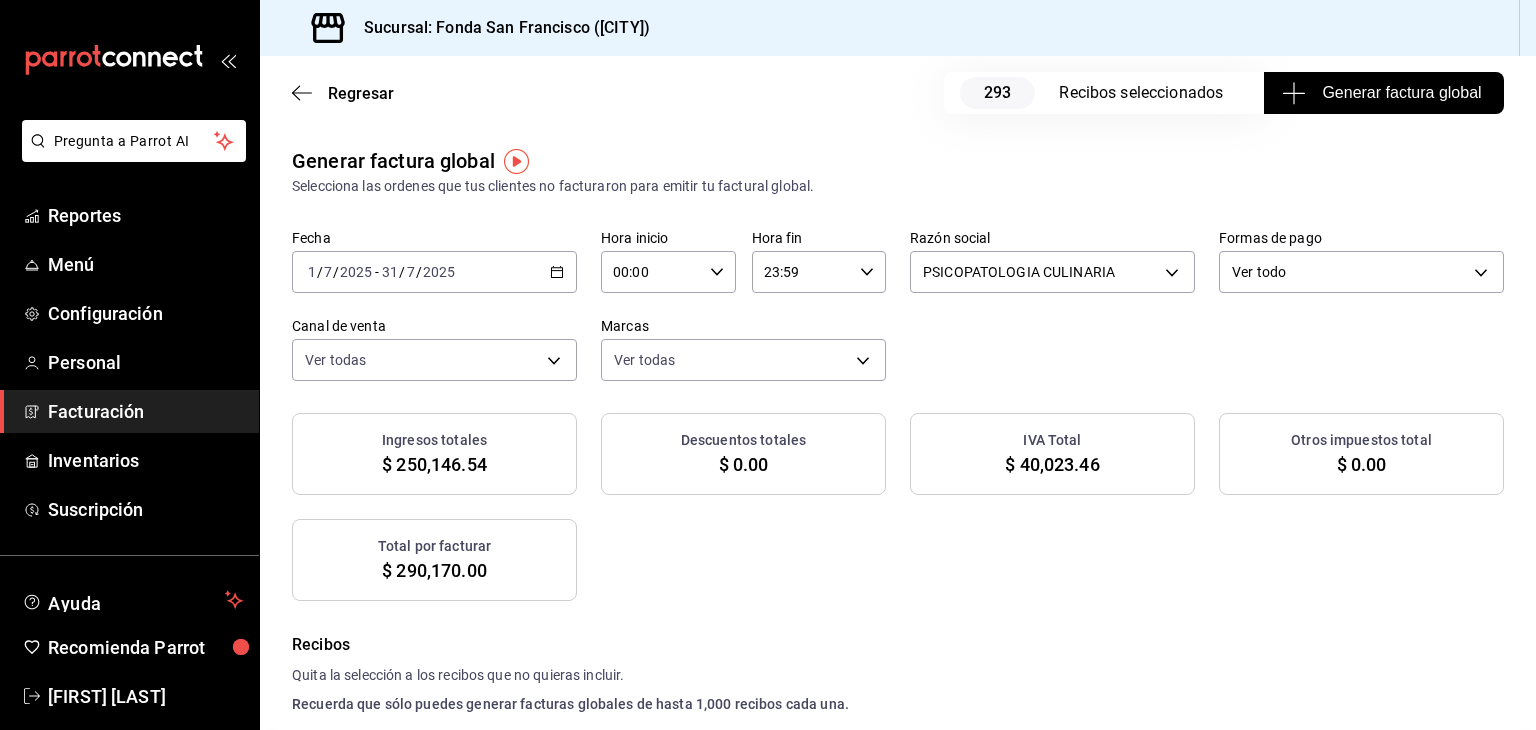 click on "Generar factura global" at bounding box center [1383, 93] 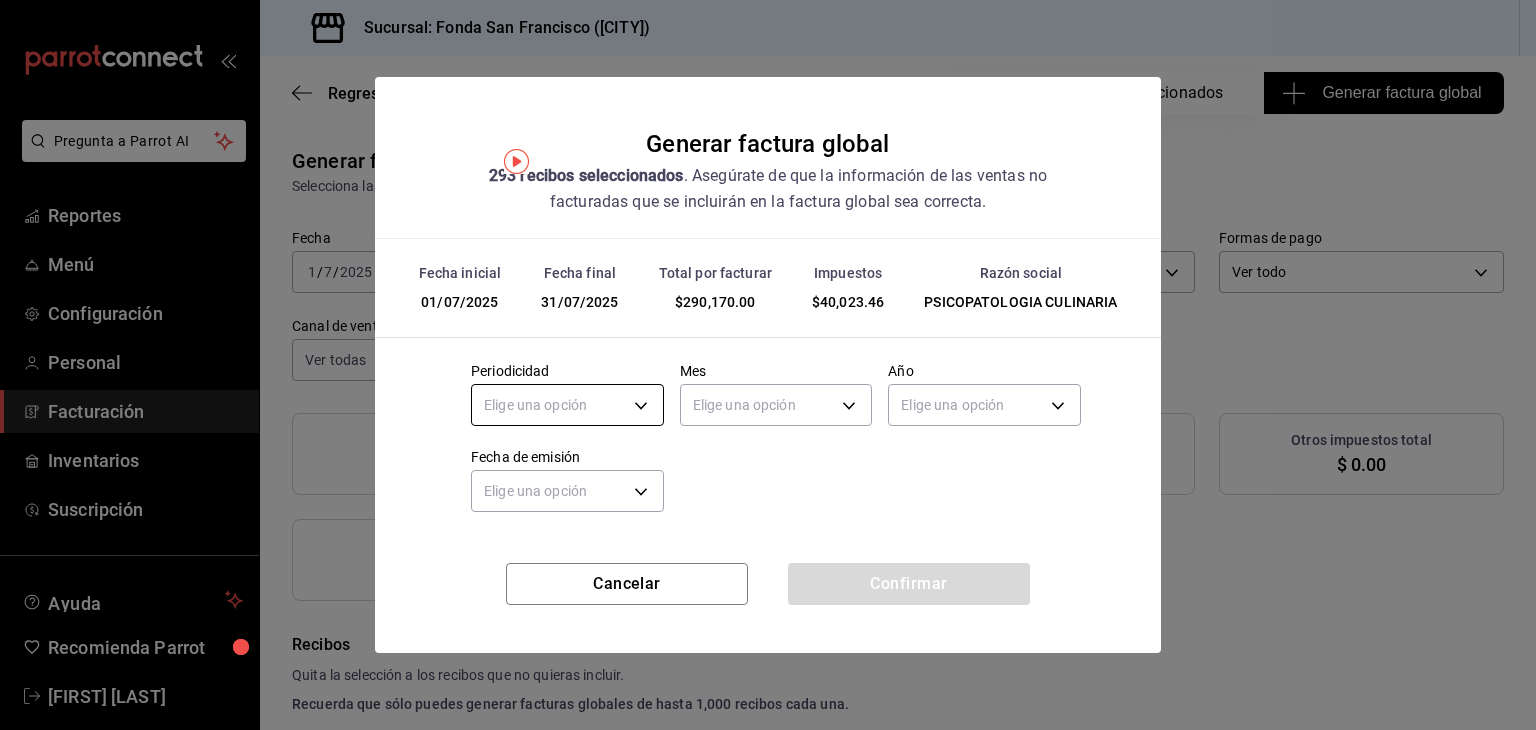 click on "Pregunta a Parrot AI Reportes   Menú   Configuración   Personal   Facturación   Inventarios   Suscripción   Ayuda Recomienda Parrot   [FIRST] [LAST]   Sugerir nueva función   Sucursal: Fonda San Francisco ([CITY]) Regresar 293 Recibos seleccionados Generar factura global Generar factura global Selecciona las ordenes que tus clientes no facturaron para emitir tu factural global. Fecha [DATE] [DATE] - [DATE] Hora inicio 00:00 Hora inicio Hora fin 23:59 Hora fin Razón social PSICOPATOLOGIA CULINARIA [UUID] Formas de pago Ver todo ALL Canal de venta Ver todas PARROT,UBER_EATS,RAPPI,DIDI_FOOD,ONLINE Marcas Ver todas [UUID] Ingresos totales $ 250,146.54 Descuentos totales $ 0.00 IVA Total $ 40,023.46 Otros impuestos total $ 0.00 Total por facturar $ 290,170.00 Recibos Quita la selección a los recibos que no quieras incluir. Recuerda que sólo puedes generar facturas globales de hasta 1,000 recibos cada una. Fecha # de recibo IVA" at bounding box center [768, 365] 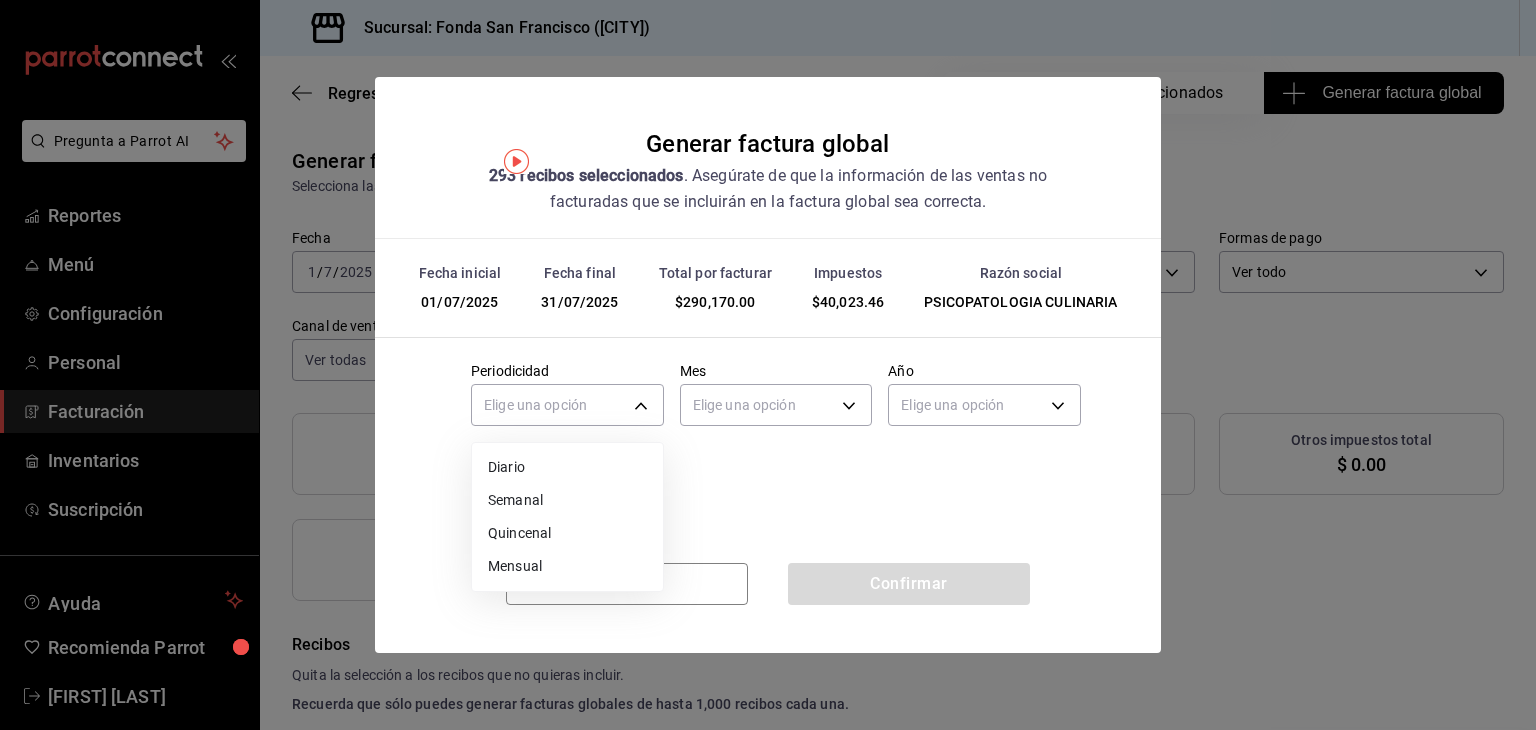 click on "Mensual" at bounding box center [567, 566] 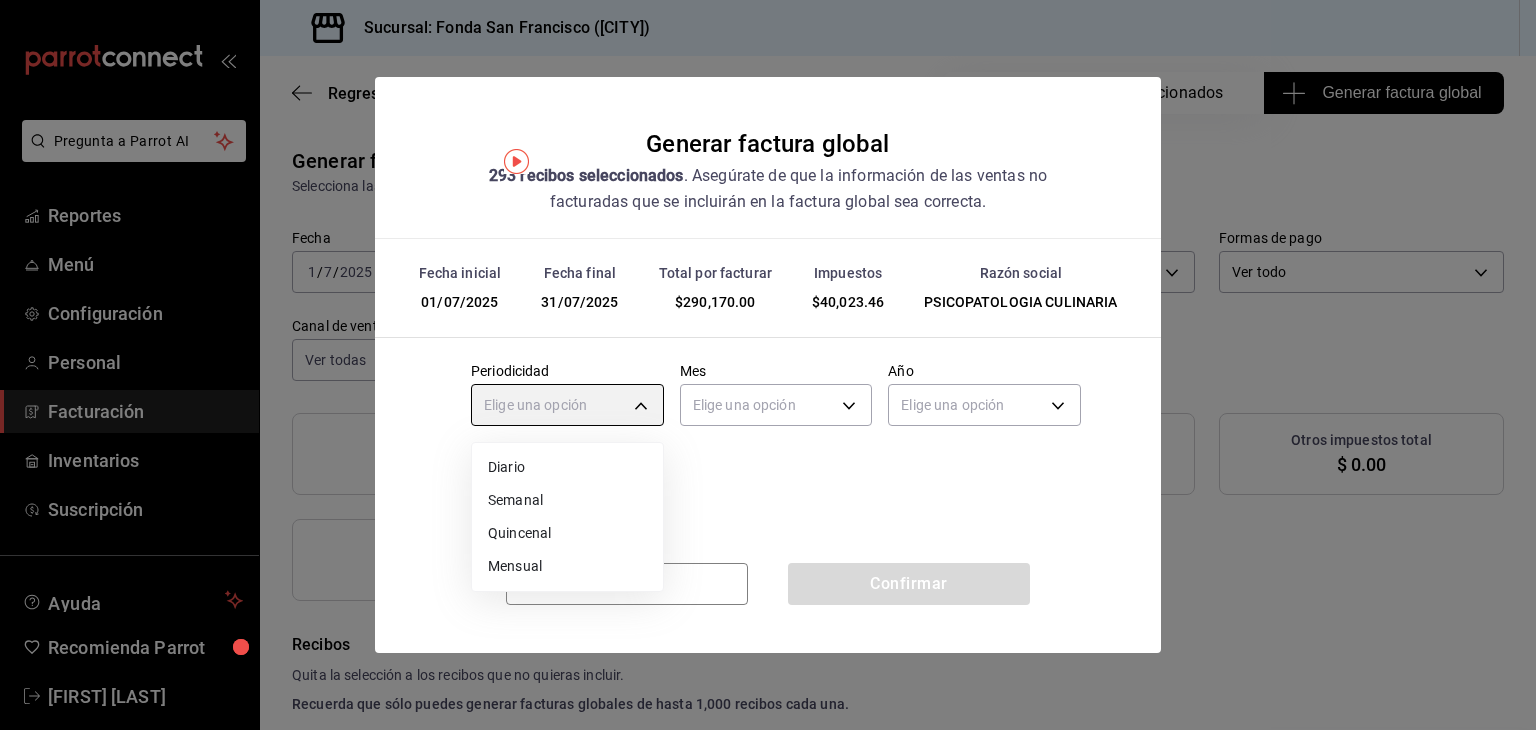 type on "MONTHLY" 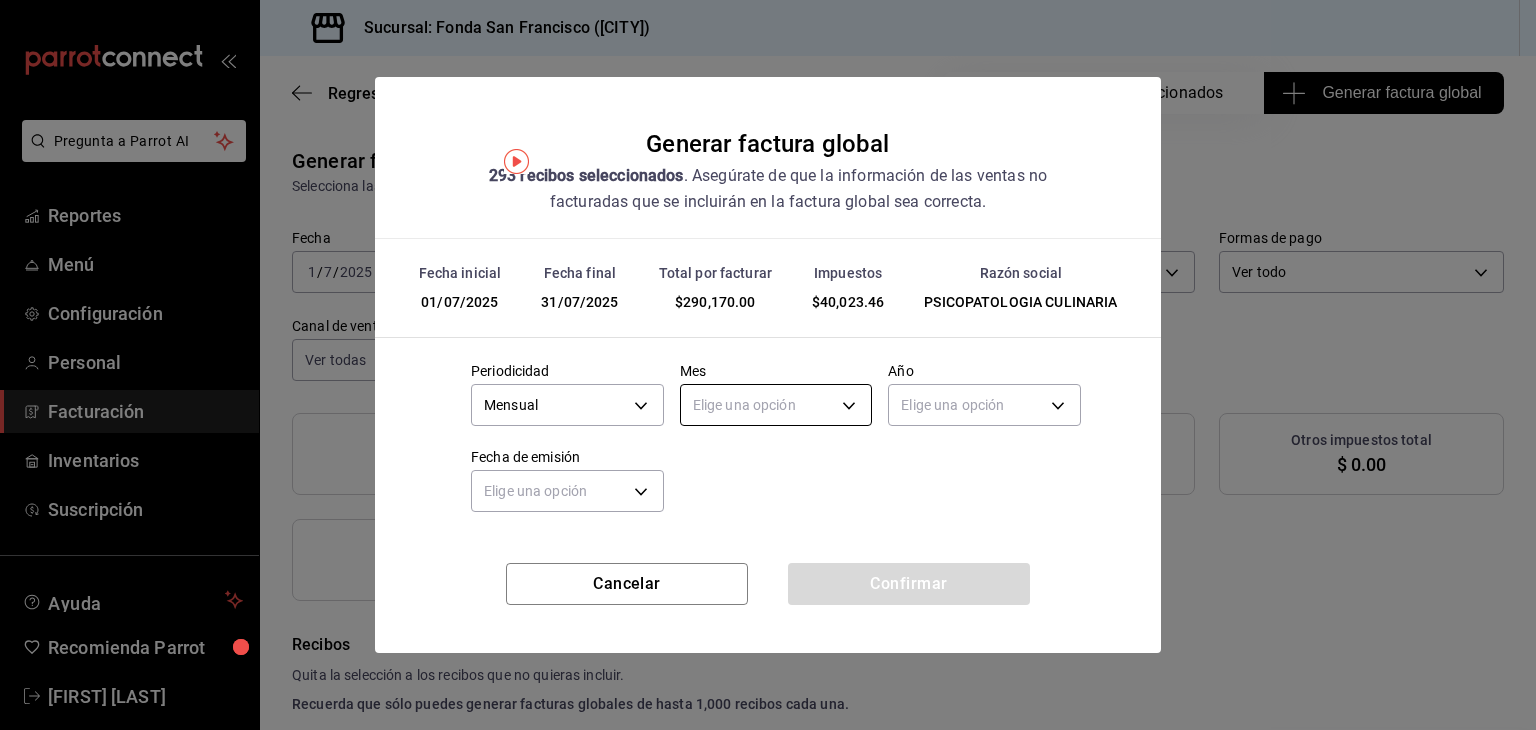 click on "Pregunta a Parrot AI Reportes   Menú   Configuración   Personal   Facturación   Inventarios   Suscripción   Ayuda Recomienda Parrot   [FIRST] [LAST]   Sugerir nueva función   Sucursal: Fonda San Francisco ([CITY]) Regresar 293 Recibos seleccionados Generar factura global Generar factura global Selecciona las ordenes que tus clientes no facturaron para emitir tu factural global. Fecha [DATE] [DATE] - [DATE] Hora inicio 00:00 Hora inicio Hora fin 23:59 Hora fin Razón social PSICOPATOLOGIA CULINARIA [UUID] Formas de pago Ver todo ALL Canal de venta Ver todas PARROT,UBER_EATS,RAPPI,DIDI_FOOD,ONLINE Marcas Ver todas [UUID] Ingresos totales $ 250,146.54 Descuentos totales $ 0.00 IVA Total $ 40,023.46 Otros impuestos total $ 0.00 Total por facturar $ 290,170.00 Recibos Quita la selección a los recibos que no quieras incluir. Recuerda que sólo puedes generar facturas globales de hasta 1,000 recibos cada una. Fecha # de recibo IVA" at bounding box center [768, 365] 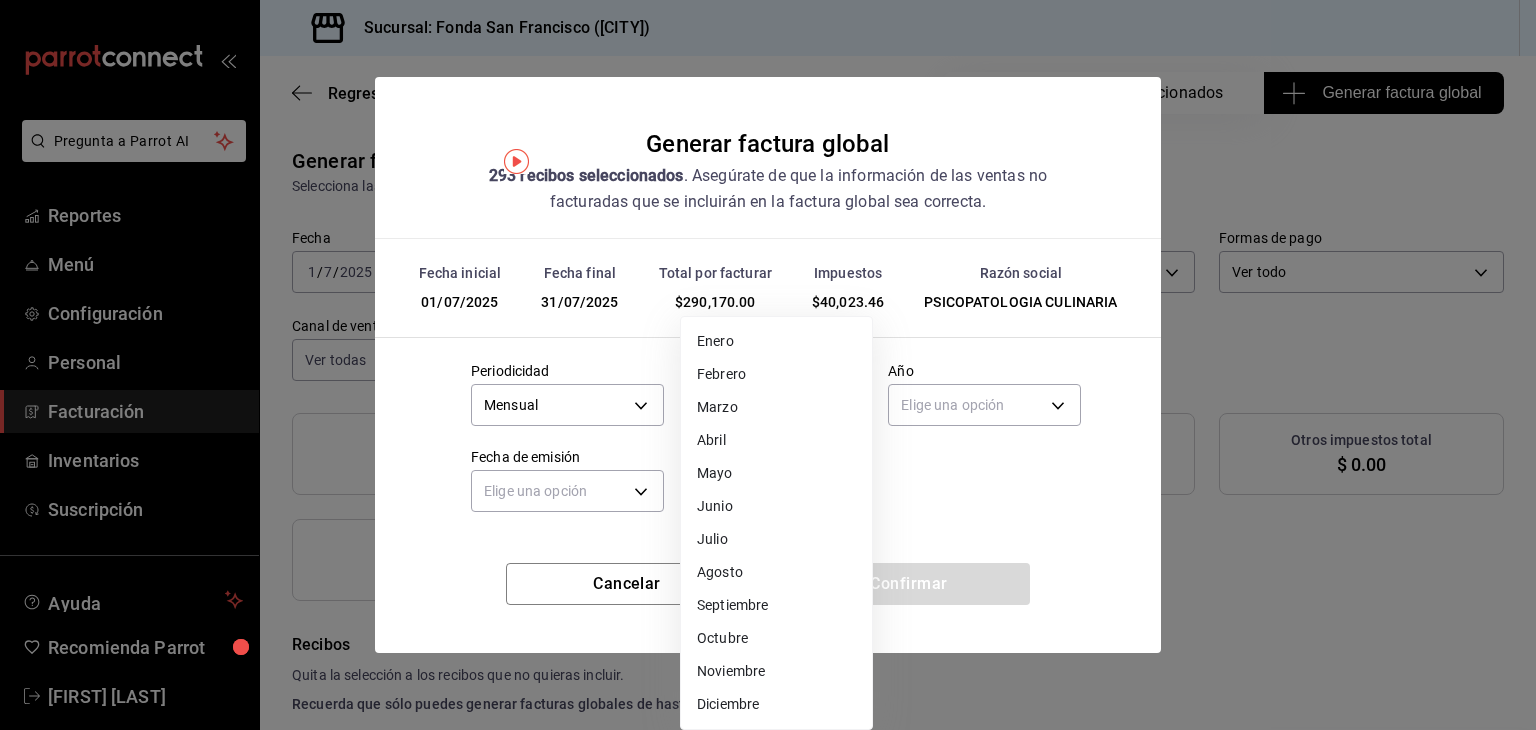 click on "Julio" at bounding box center [776, 539] 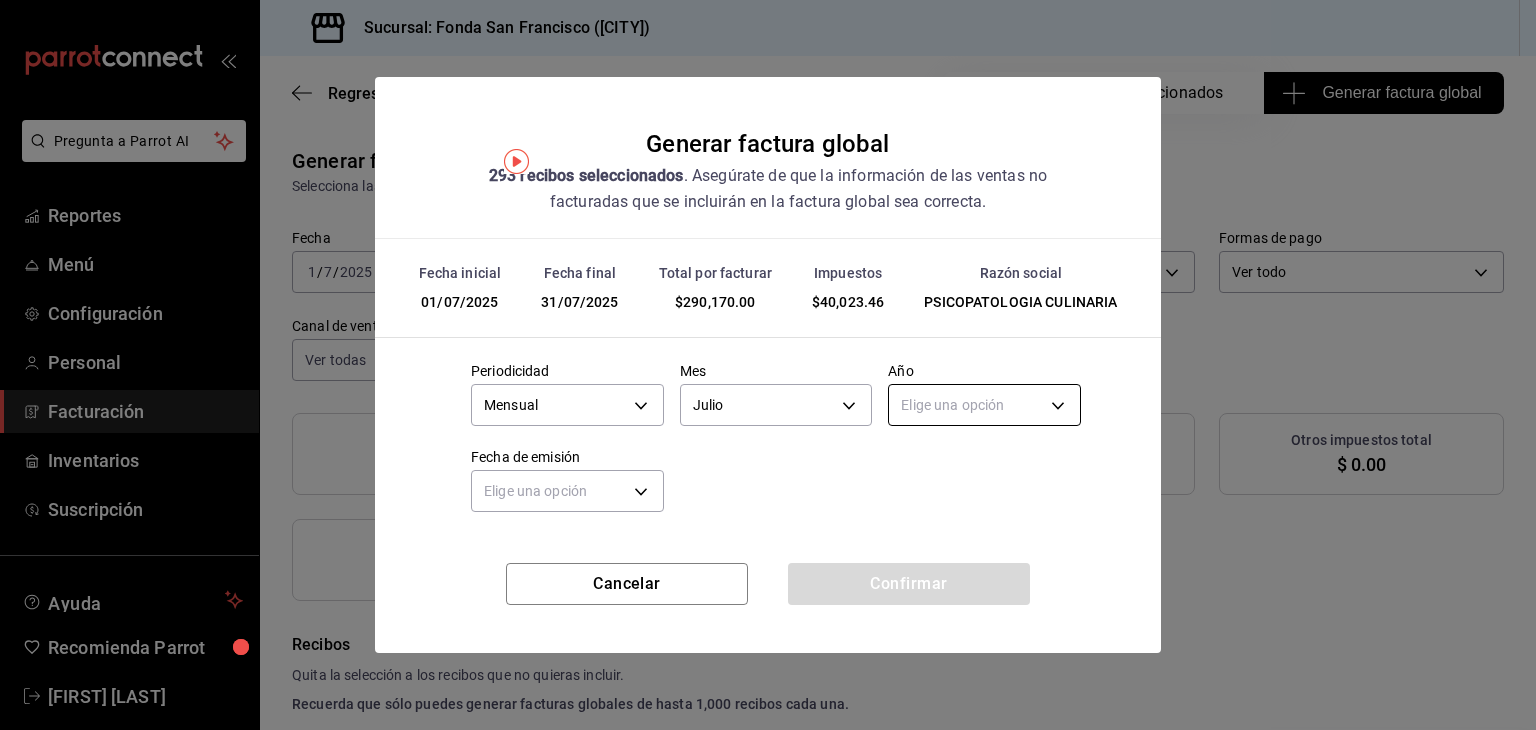 click on "Pregunta a Parrot AI Reportes   Menú   Configuración   Personal   Facturación   Inventarios   Suscripción   Ayuda Recomienda Parrot   [FIRST] [LAST]   Sugerir nueva función   Sucursal: Fonda San Francisco ([CITY]) Regresar 293 Recibos seleccionados Generar factura global Generar factura global Selecciona las ordenes que tus clientes no facturaron para emitir tu factural global. Fecha [DATE] [DATE] - [DATE] Hora inicio 00:00 Hora inicio Hora fin 23:59 Hora fin Razón social PSICOPATOLOGIA CULINARIA [UUID] Formas de pago Ver todo ALL Canal de venta Ver todas PARROT,UBER_EATS,RAPPI,DIDI_FOOD,ONLINE Marcas Ver todas [UUID] Ingresos totales $ 250,146.54 Descuentos totales $ 0.00 IVA Total $ 40,023.46 Otros impuestos total $ 0.00 Total por facturar $ 290,170.00 Recibos Quita la selección a los recibos que no quieras incluir. Recuerda que sólo puedes generar facturas globales de hasta 1,000 recibos cada una. Fecha # de recibo IVA" at bounding box center [768, 365] 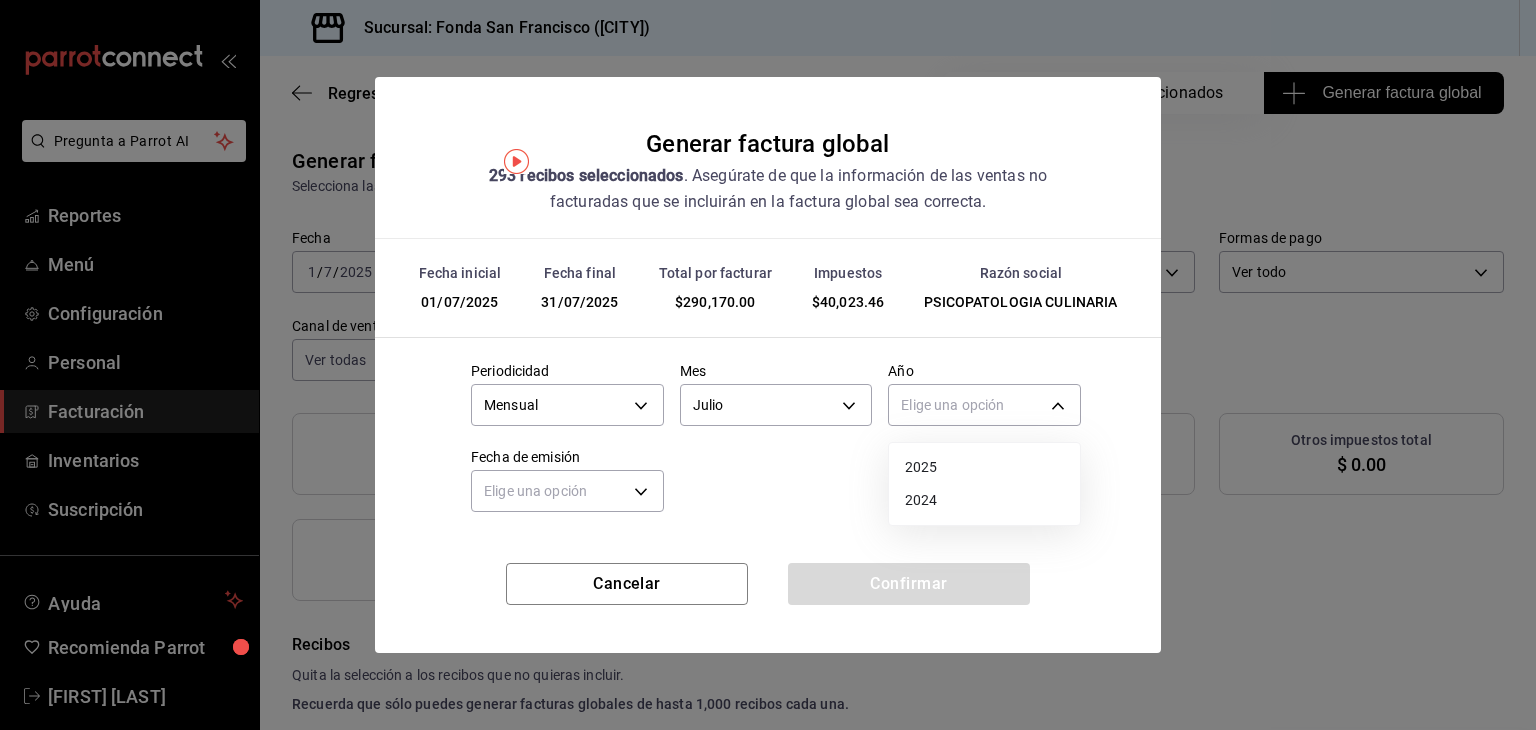 click on "2025" at bounding box center [984, 467] 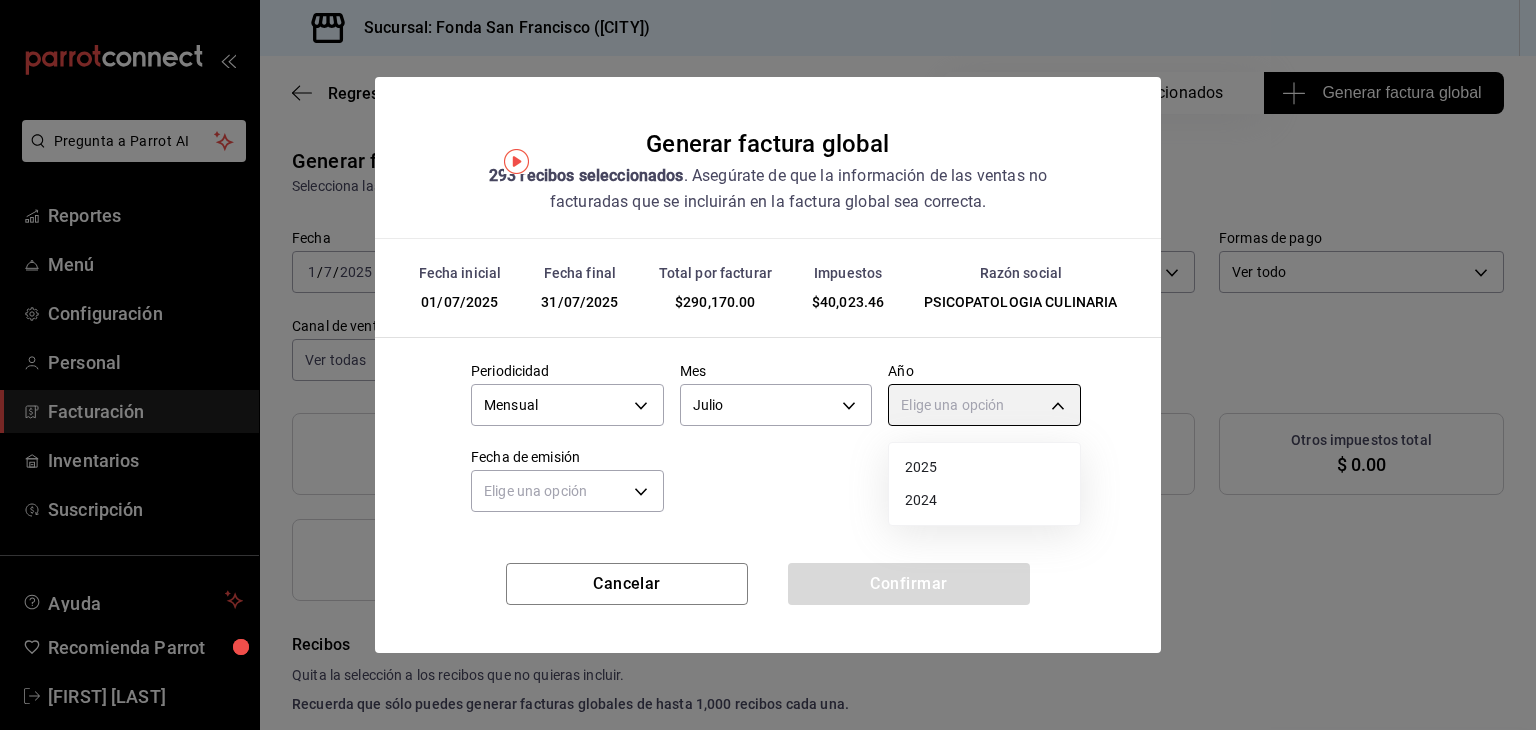 type on "2025" 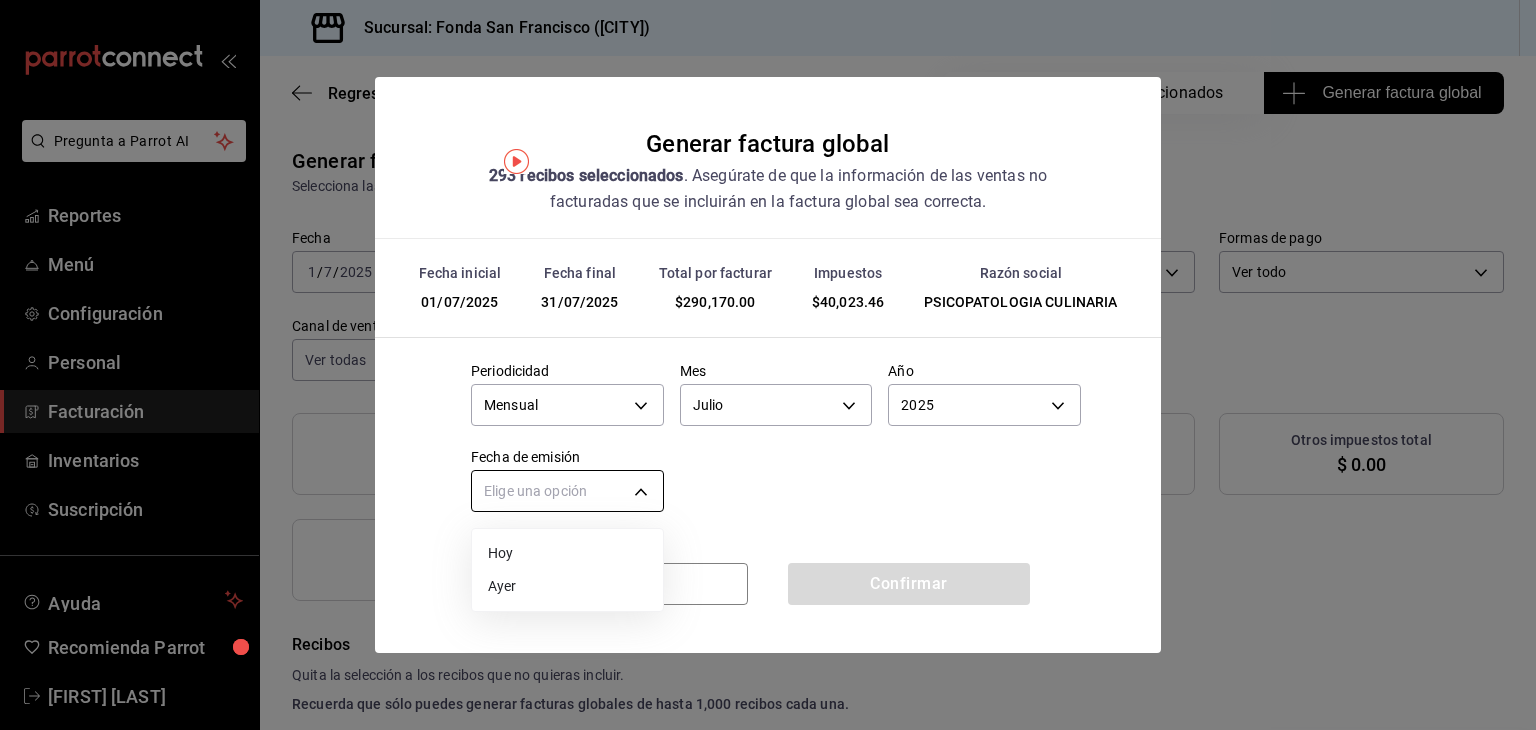 click on "Pregunta a Parrot AI Reportes   Menú   Configuración   Personal   Facturación   Inventarios   Suscripción   Ayuda Recomienda Parrot   [FIRST] [LAST]   Sugerir nueva función   Sucursal: Fonda San Francisco ([CITY]) Regresar 293 Recibos seleccionados Generar factura global Generar factura global Selecciona las ordenes que tus clientes no facturaron para emitir tu factural global. Fecha [DATE] [DATE] - [DATE] Hora inicio 00:00 Hora inicio Hora fin 23:59 Hora fin Razón social PSICOPATOLOGIA CULINARIA [UUID] Formas de pago Ver todo ALL Canal de venta Ver todas PARROT,UBER_EATS,RAPPI,DIDI_FOOD,ONLINE Marcas Ver todas [UUID] Ingresos totales $ 250,146.54 Descuentos totales $ 0.00 IVA Total $ 40,023.46 Otros impuestos total $ 0.00 Total por facturar $ 290,170.00 Recibos Quita la selección a los recibos que no quieras incluir. Recuerda que sólo puedes generar facturas globales de hasta 1,000 recibos cada una. Fecha # de recibo IVA" at bounding box center (768, 365) 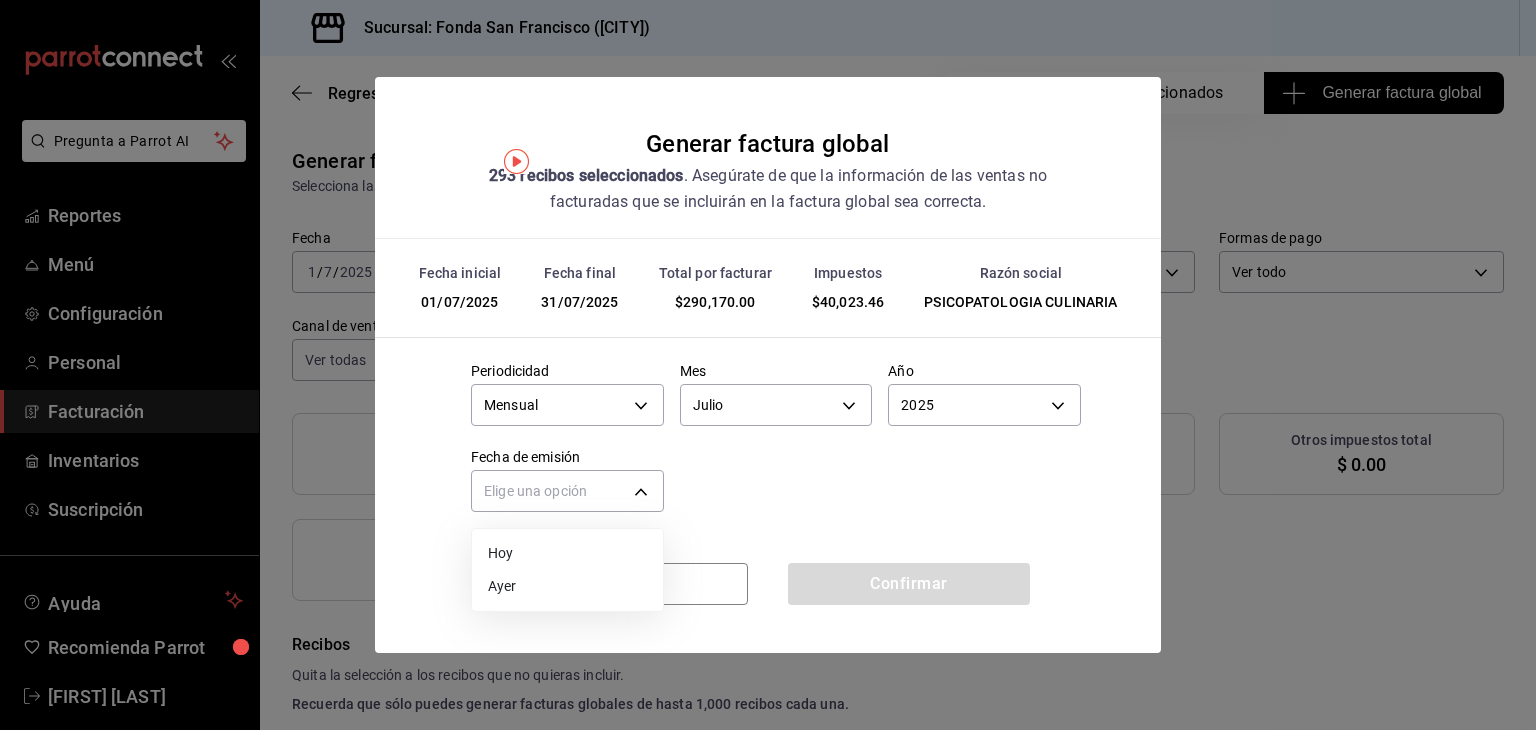 click on "Hoy" at bounding box center (567, 553) 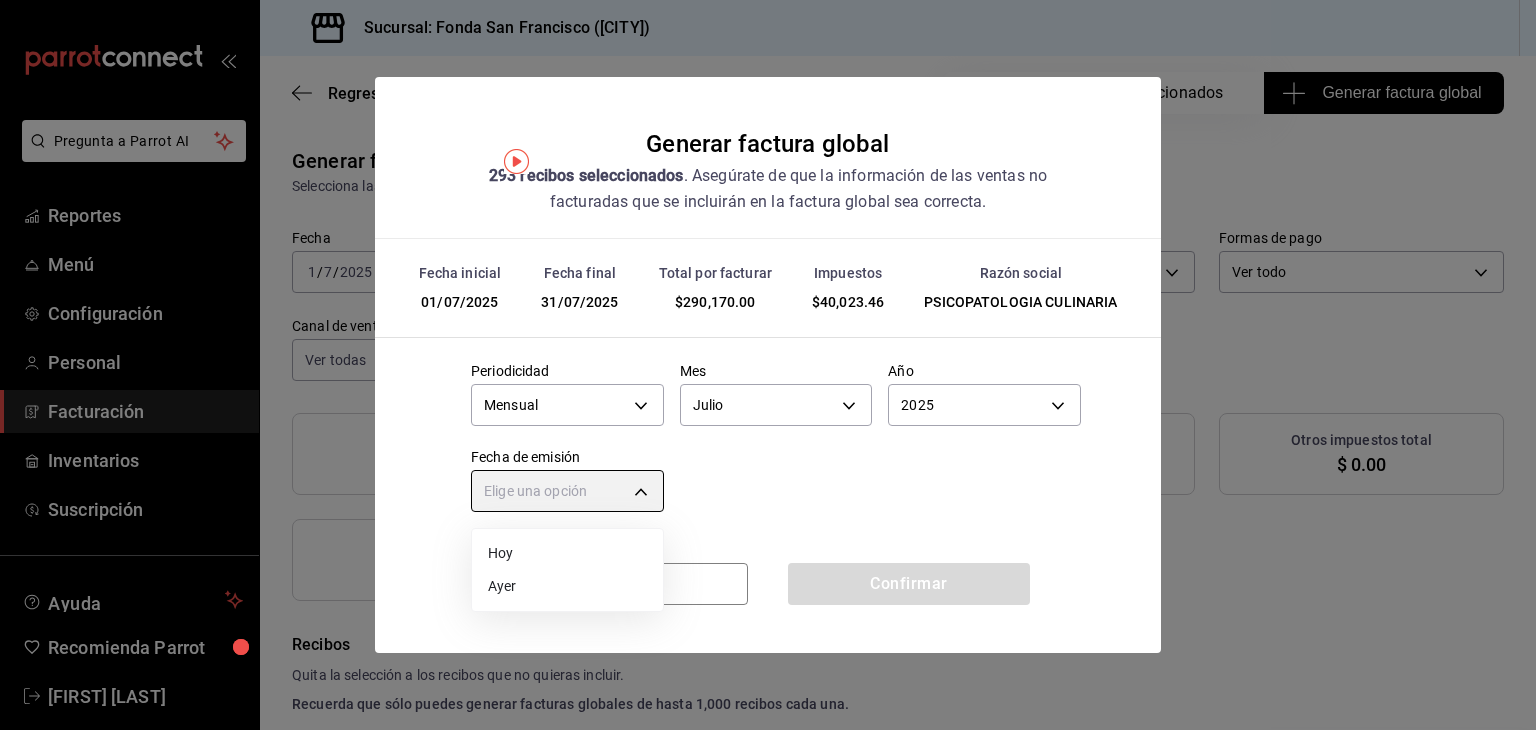 type on "TODAY" 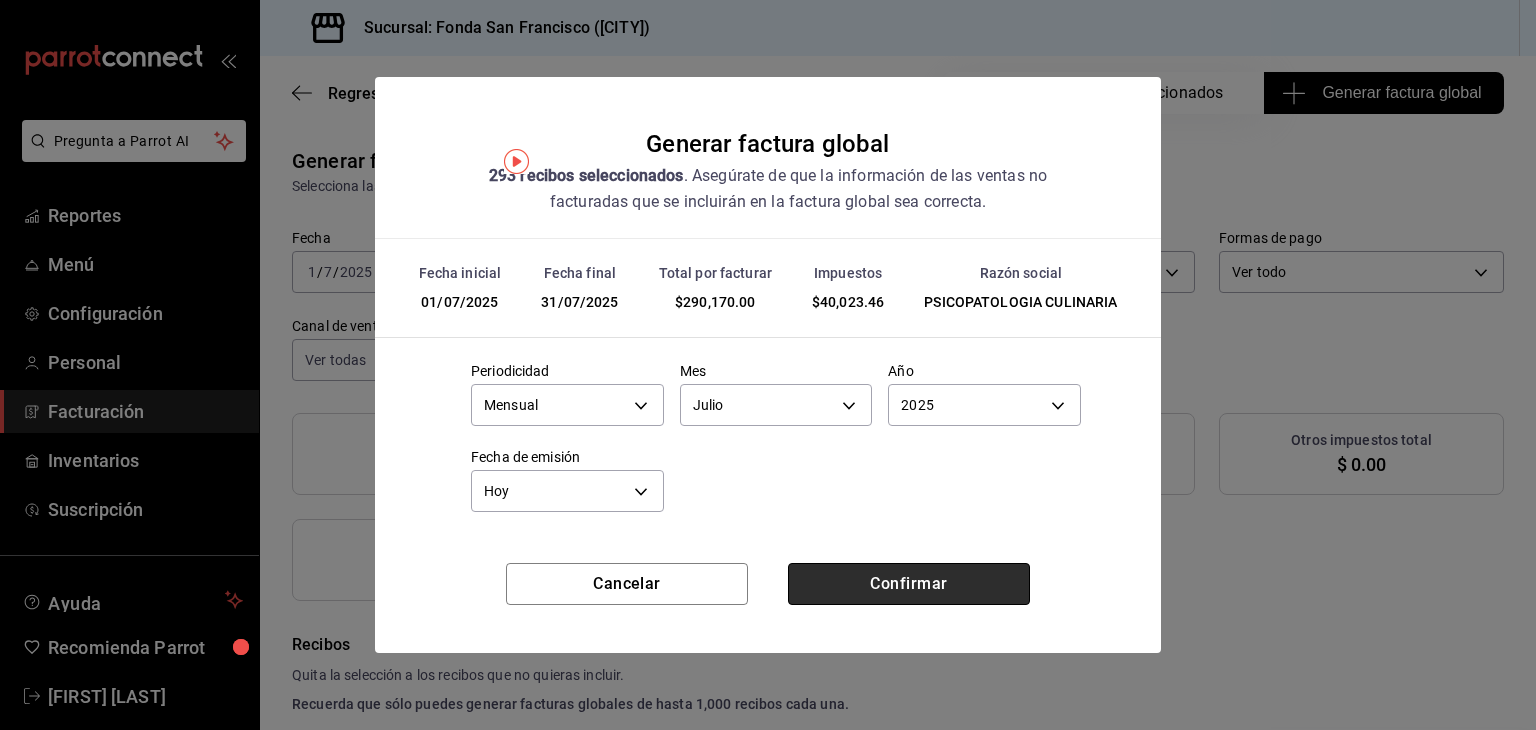 click on "Confirmar" at bounding box center (909, 584) 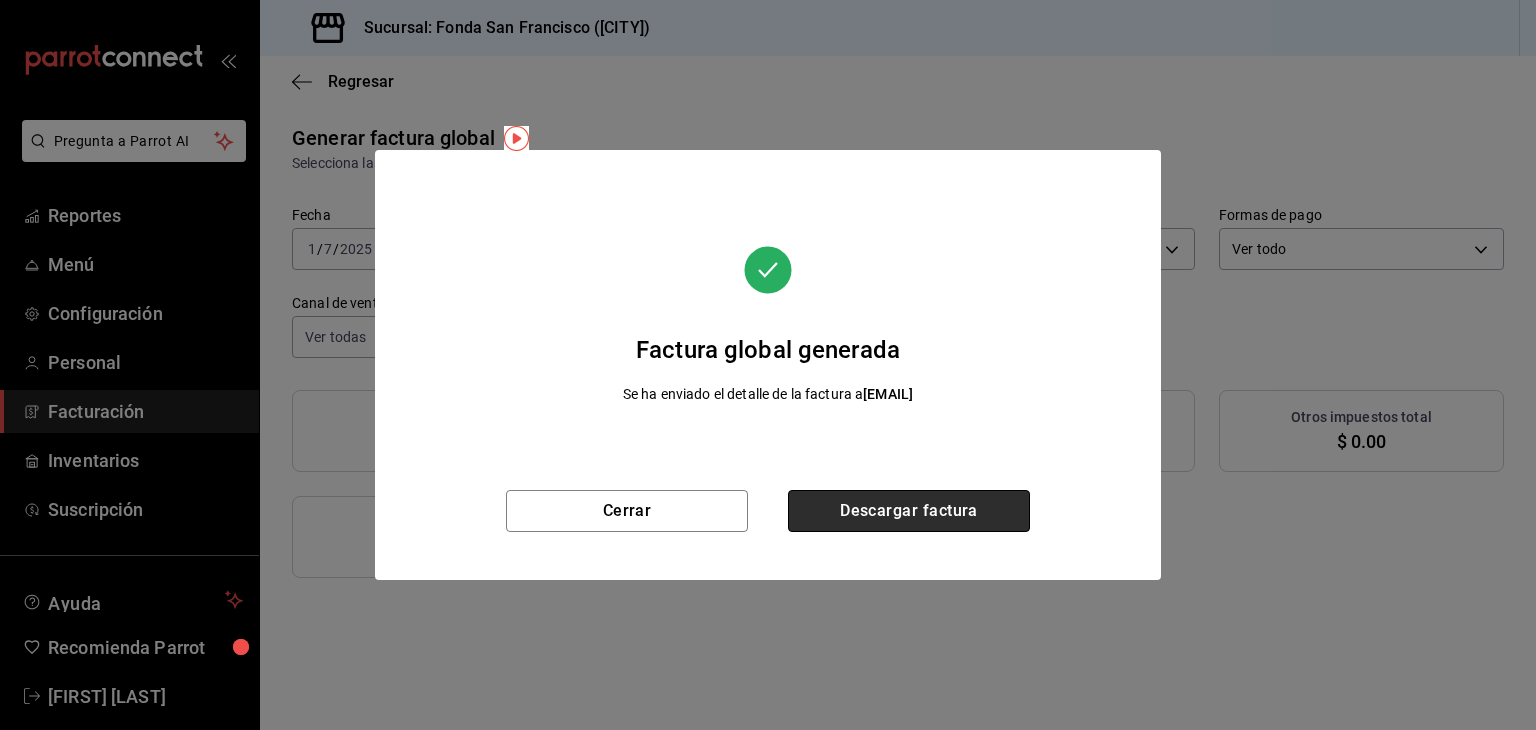 click on "Descargar factura" at bounding box center [909, 511] 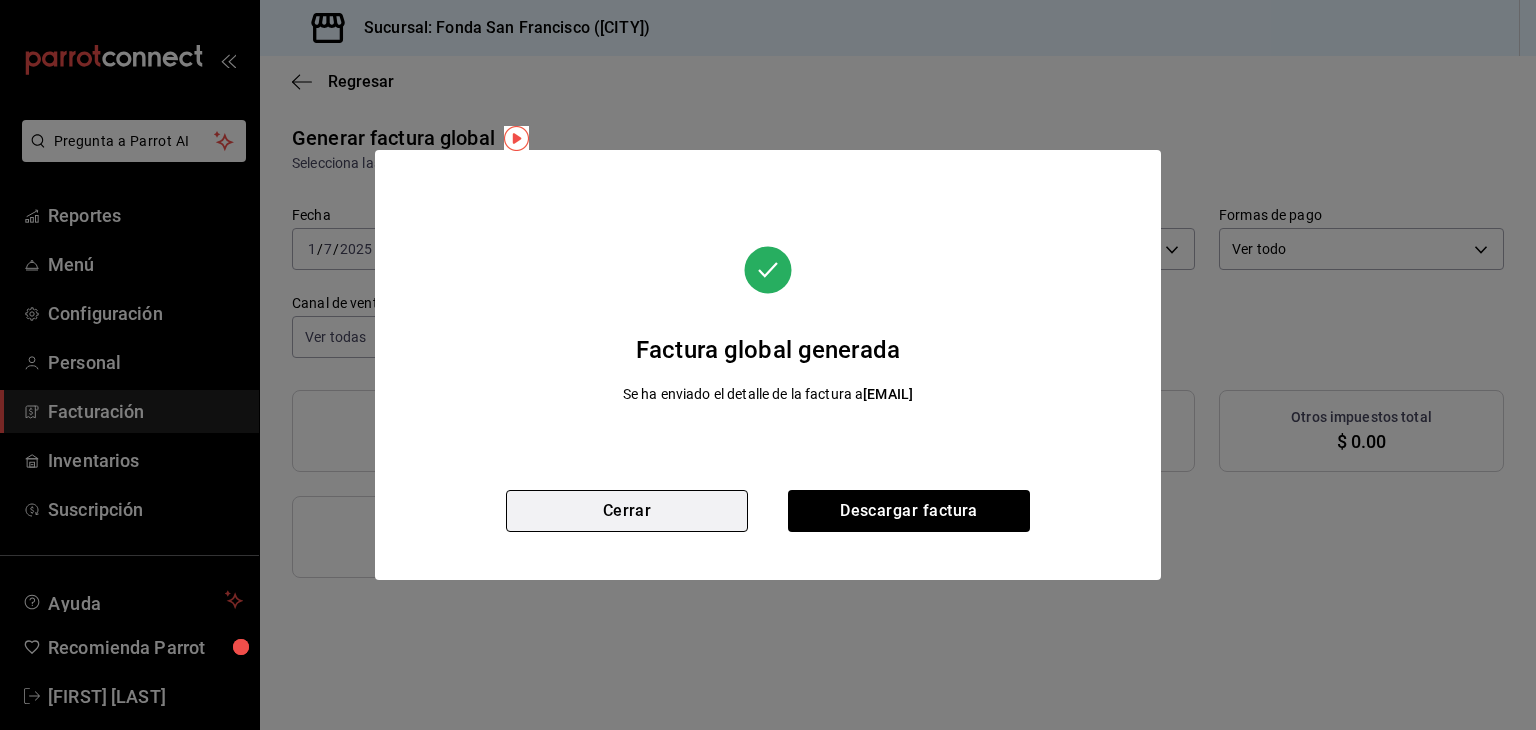 click on "Cerrar" at bounding box center (627, 511) 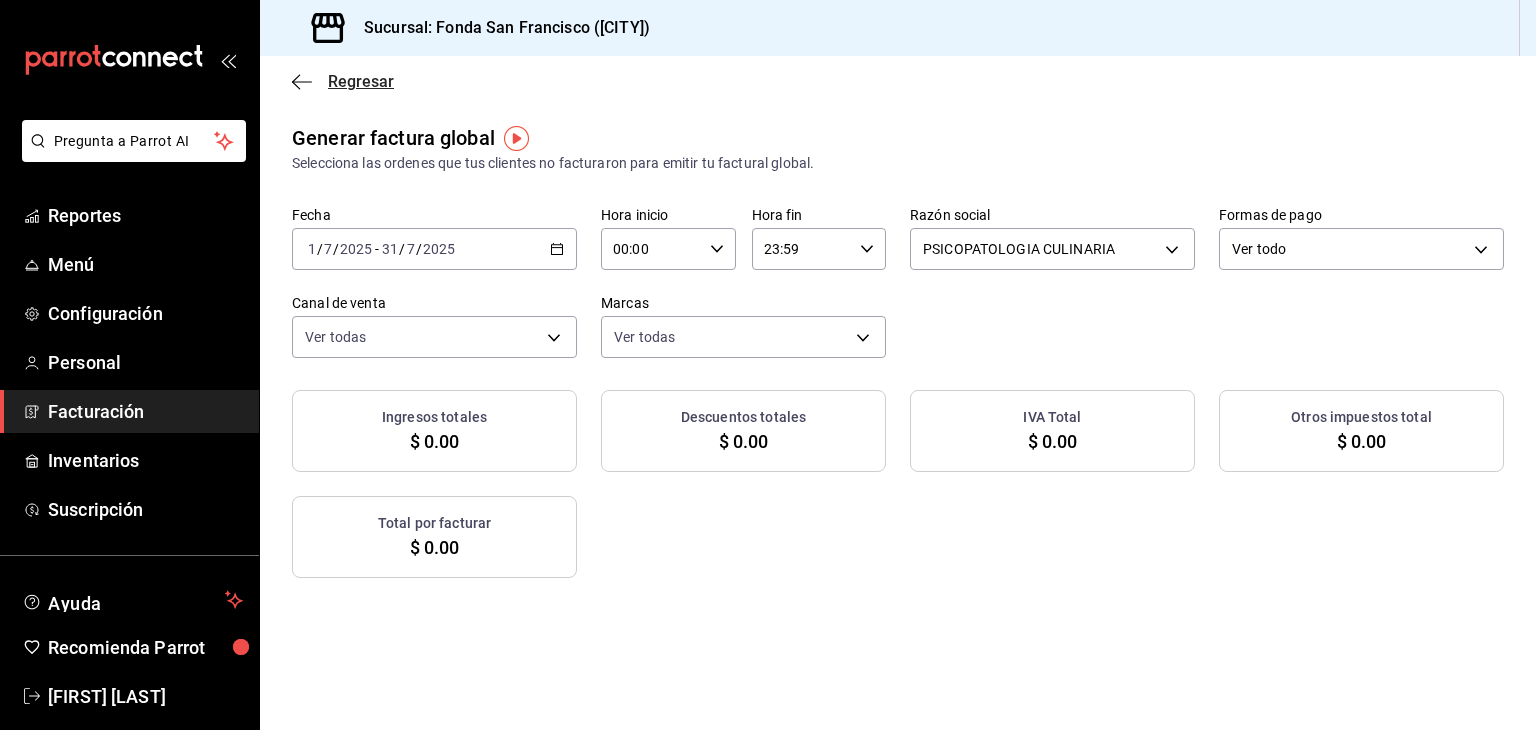click on "Regresar" at bounding box center [361, 81] 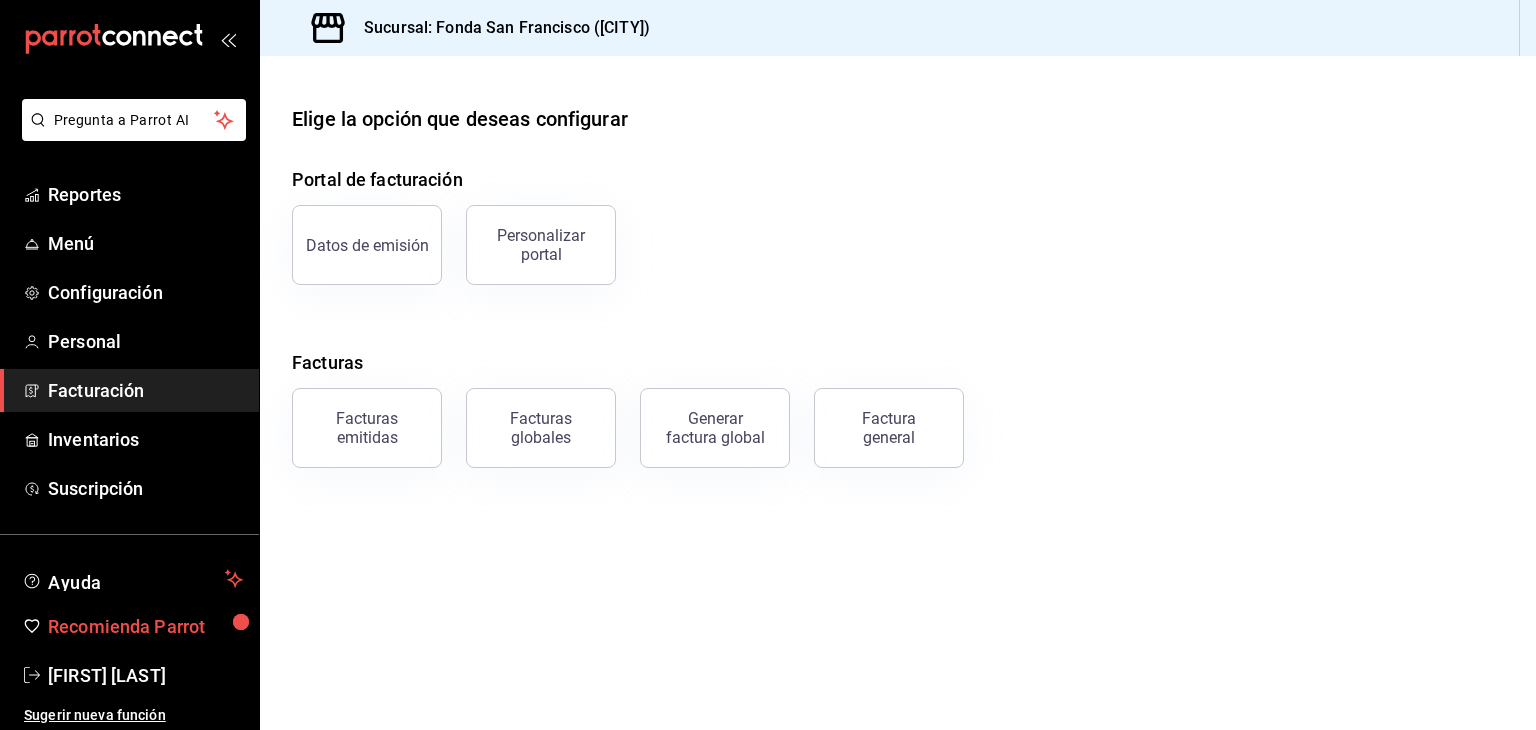 scroll, scrollTop: 24, scrollLeft: 0, axis: vertical 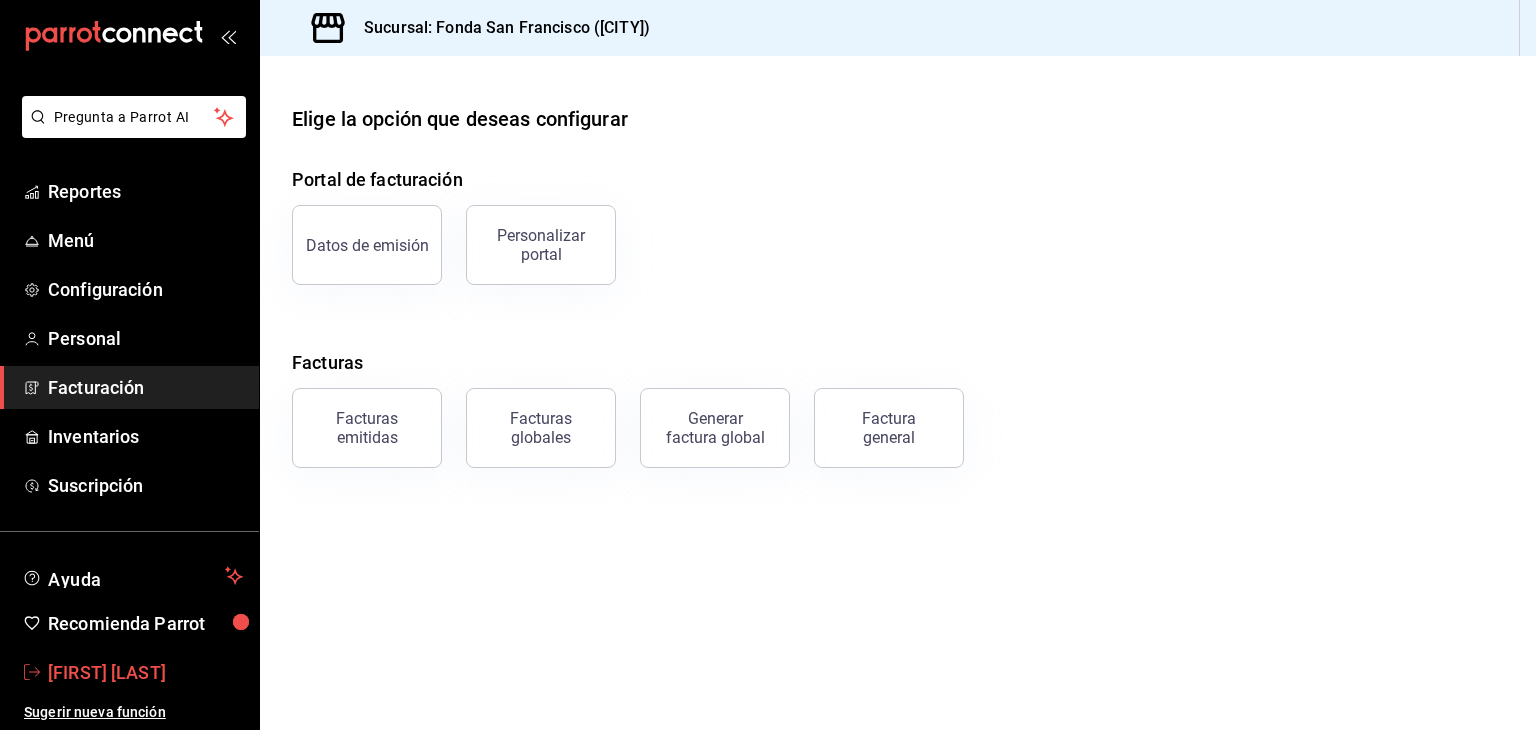 click on "[FIRST] [LAST]" at bounding box center [145, 672] 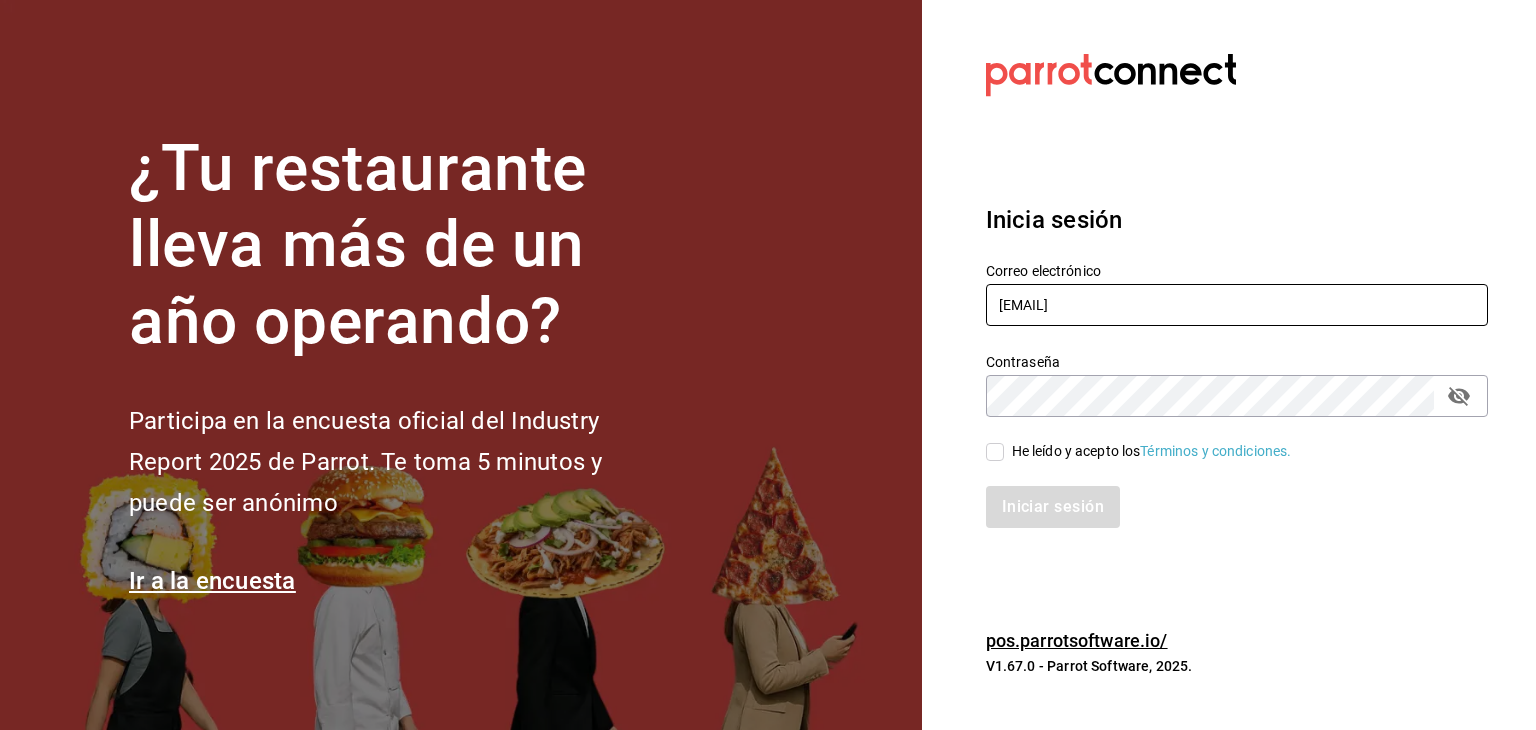 click on "[EMAIL]" at bounding box center (1237, 305) 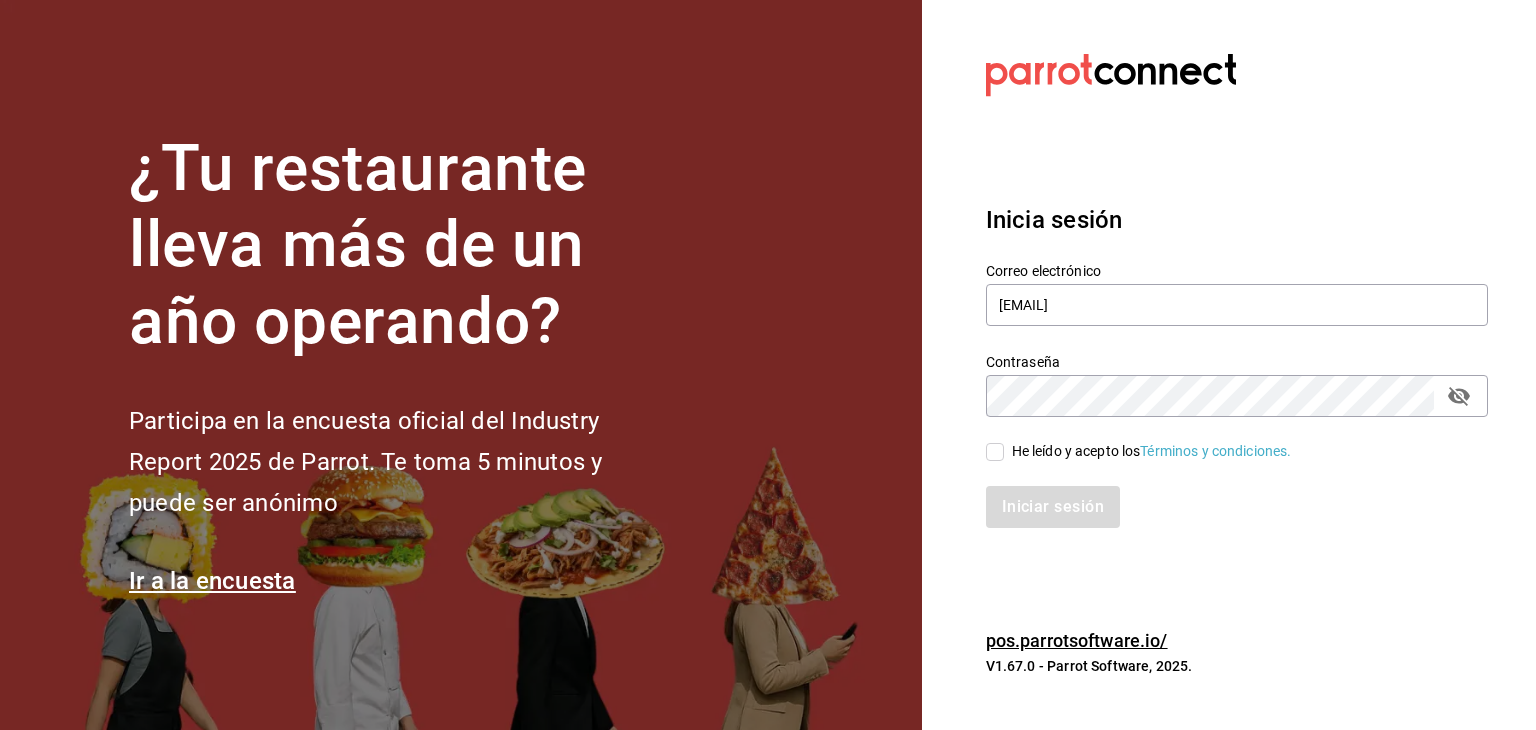 click on "He leído y acepto los  Términos y condiciones." at bounding box center (1152, 451) 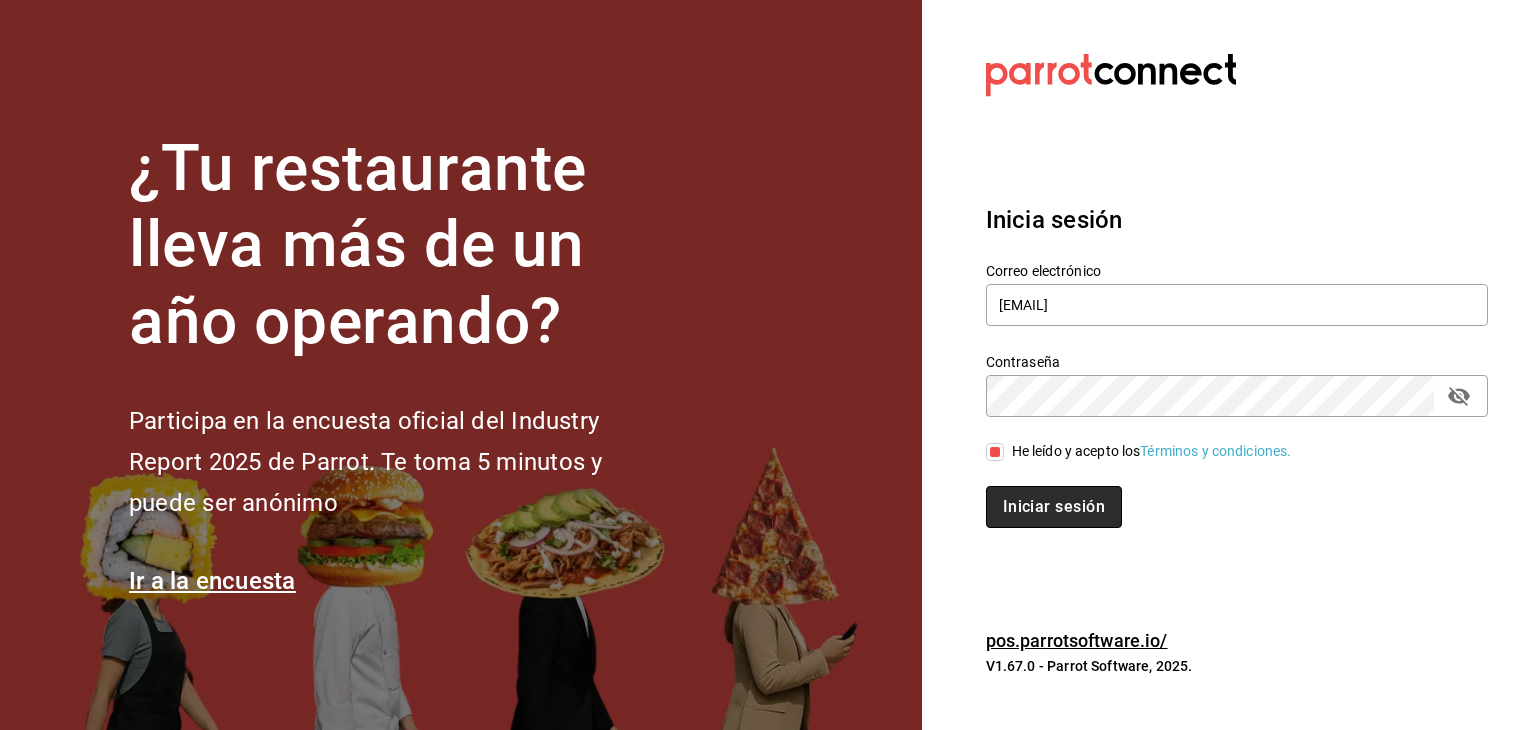 click on "Iniciar sesión" at bounding box center [1054, 507] 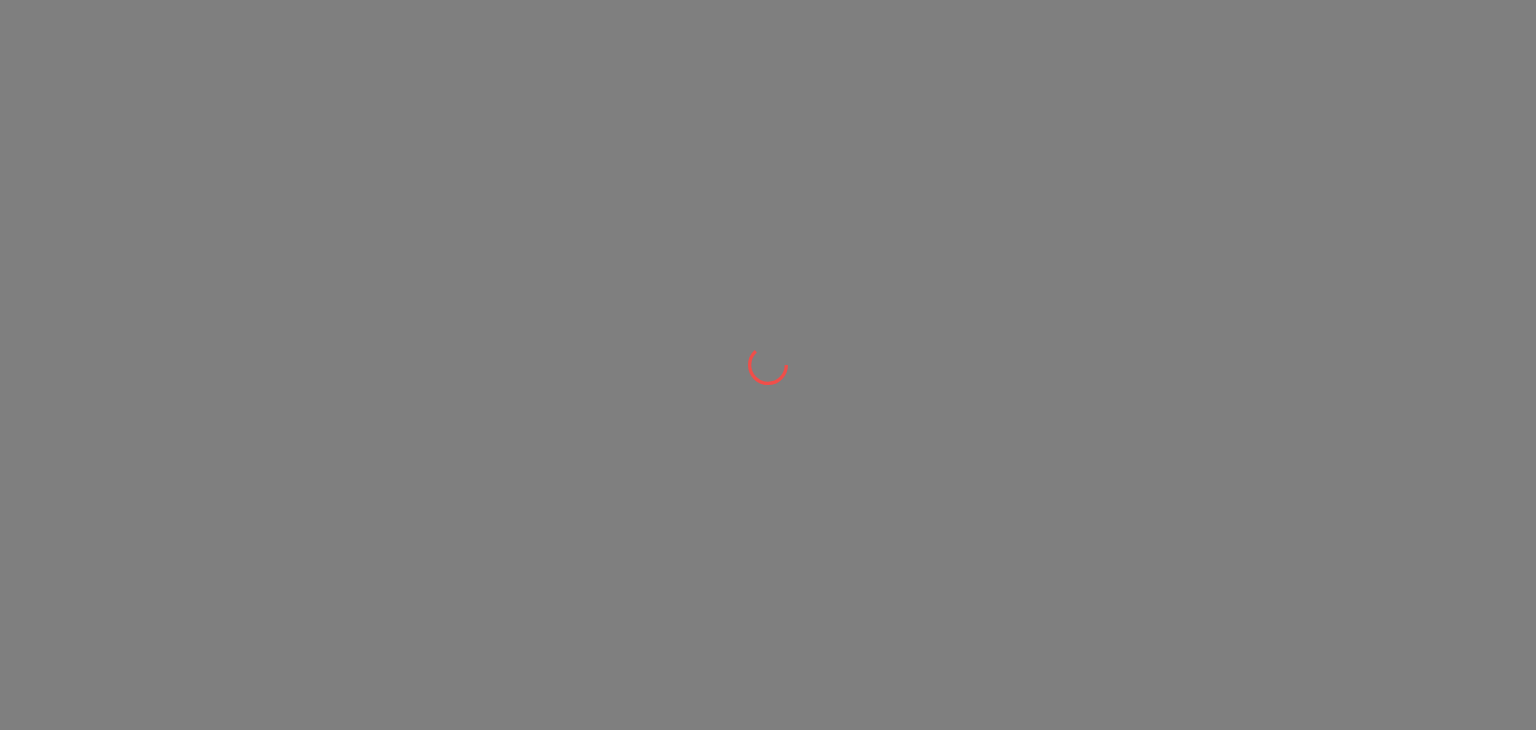 scroll, scrollTop: 0, scrollLeft: 0, axis: both 